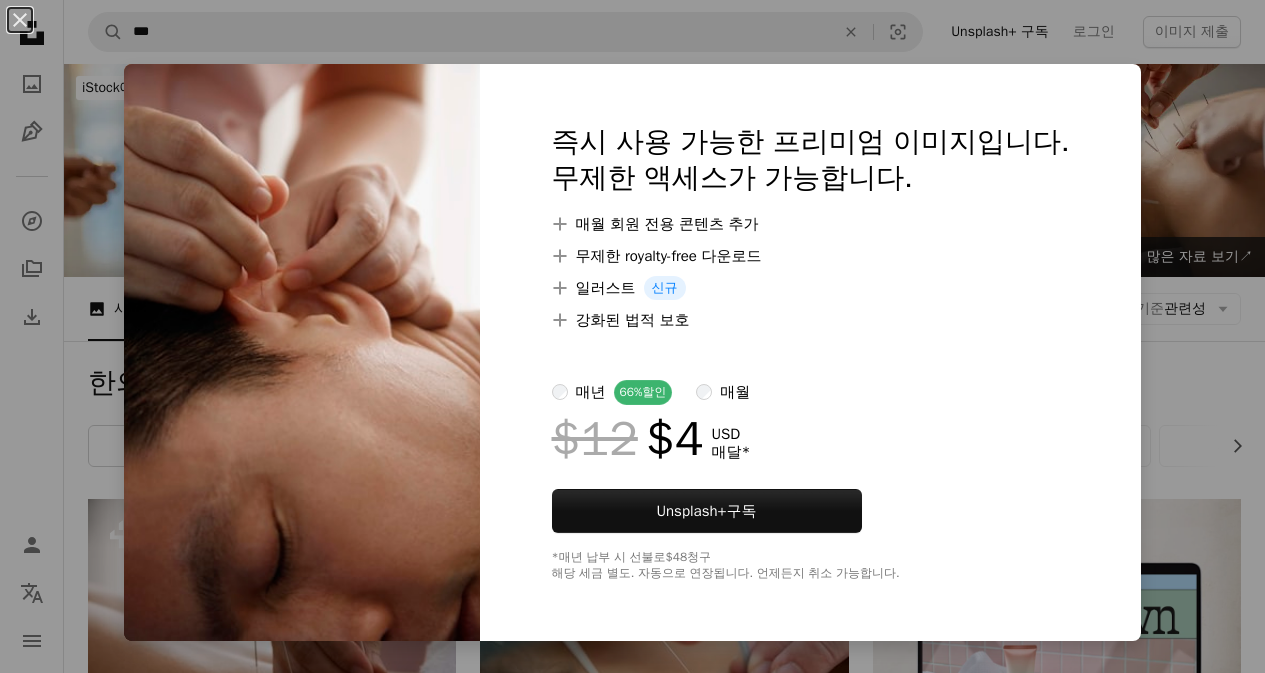 scroll, scrollTop: 2333, scrollLeft: 0, axis: vertical 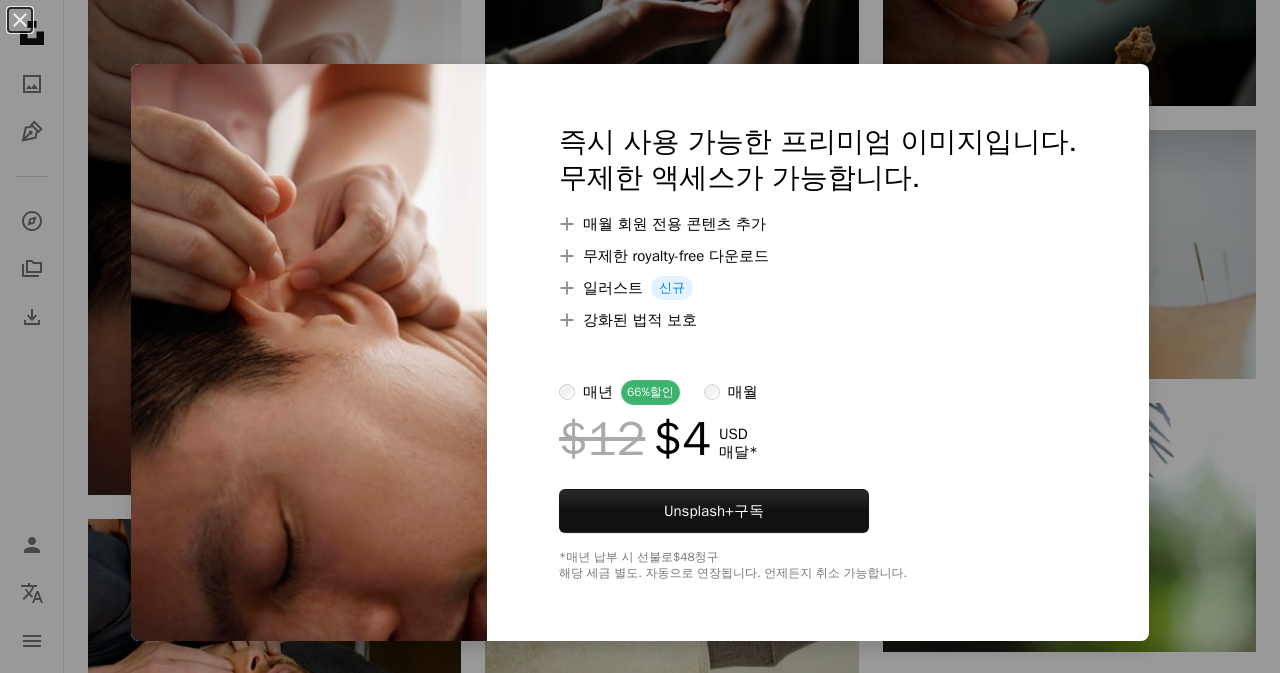 click on "An X shape 즉시 사용 가능한 프리미엄 이미지입니다. 무제한 액세스가 가능합니다. A plus sign 매월 회원 전용 콘텐츠 추가 A plus sign 무제한 royalty-free 다운로드 A plus sign 일러스트  신규 A plus sign 강화된 법적 보호 매년 66%  할인 매월 $12   $4 USD 매달 * Unsplash+  구독 *매년 납부 시 선불로  $48  청구 해당 세금 별도. 자동으로 연장됩니다. 언제든지 취소 가능합니다." at bounding box center (640, 336) 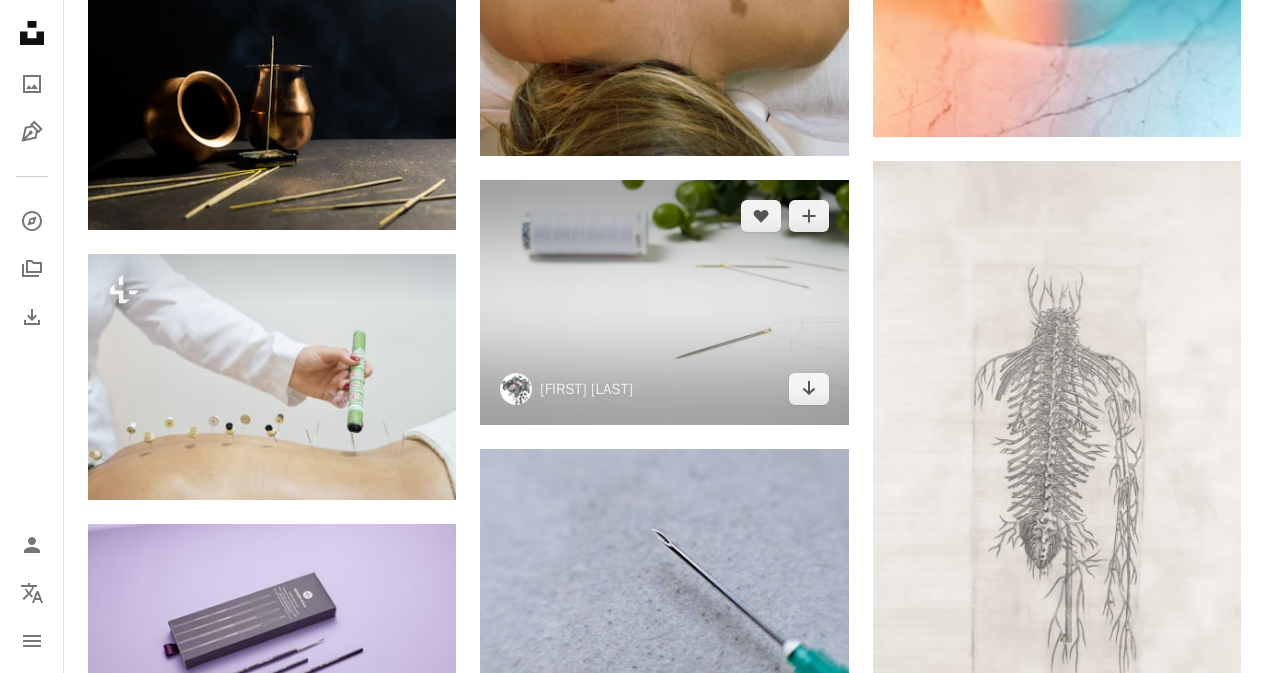 scroll, scrollTop: 3500, scrollLeft: 0, axis: vertical 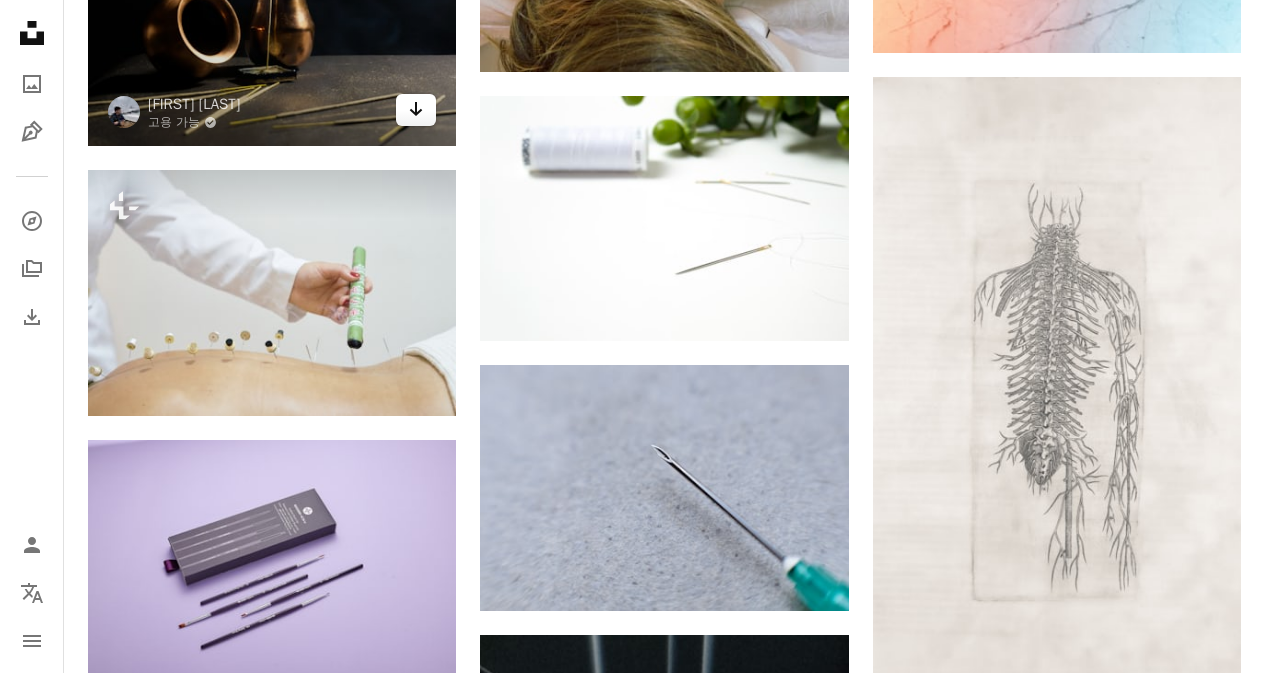click on "Arrow pointing down" 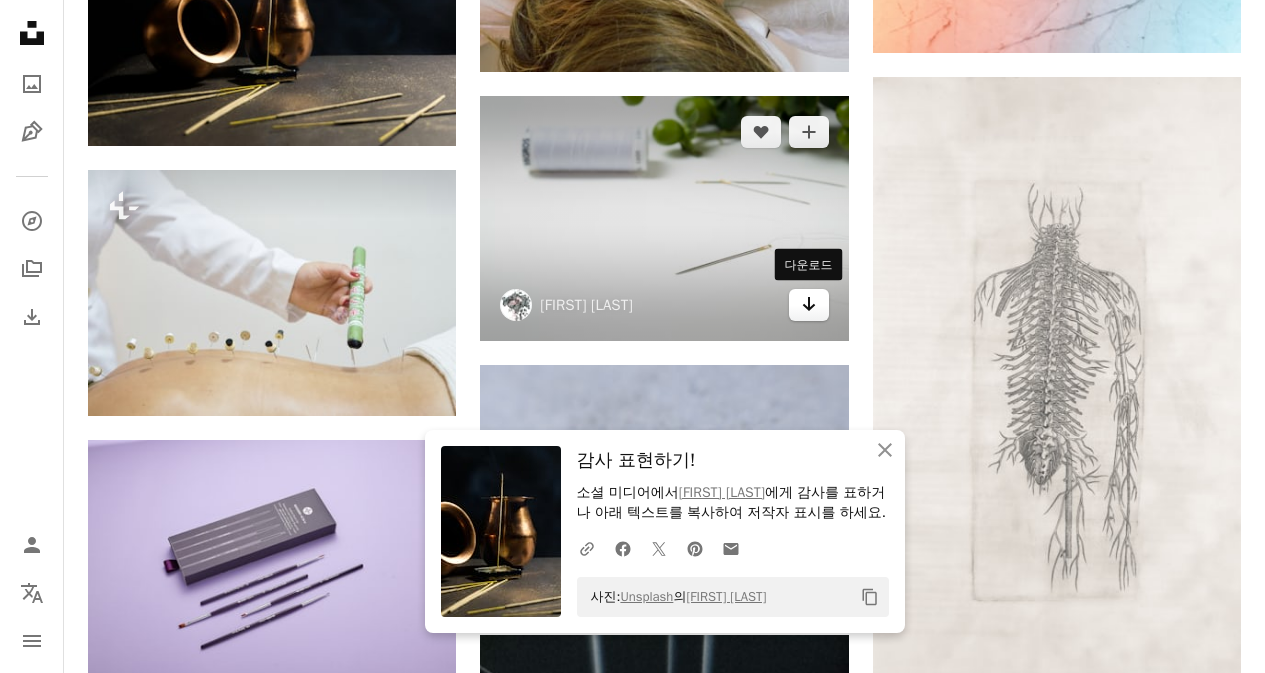click on "Arrow pointing down" 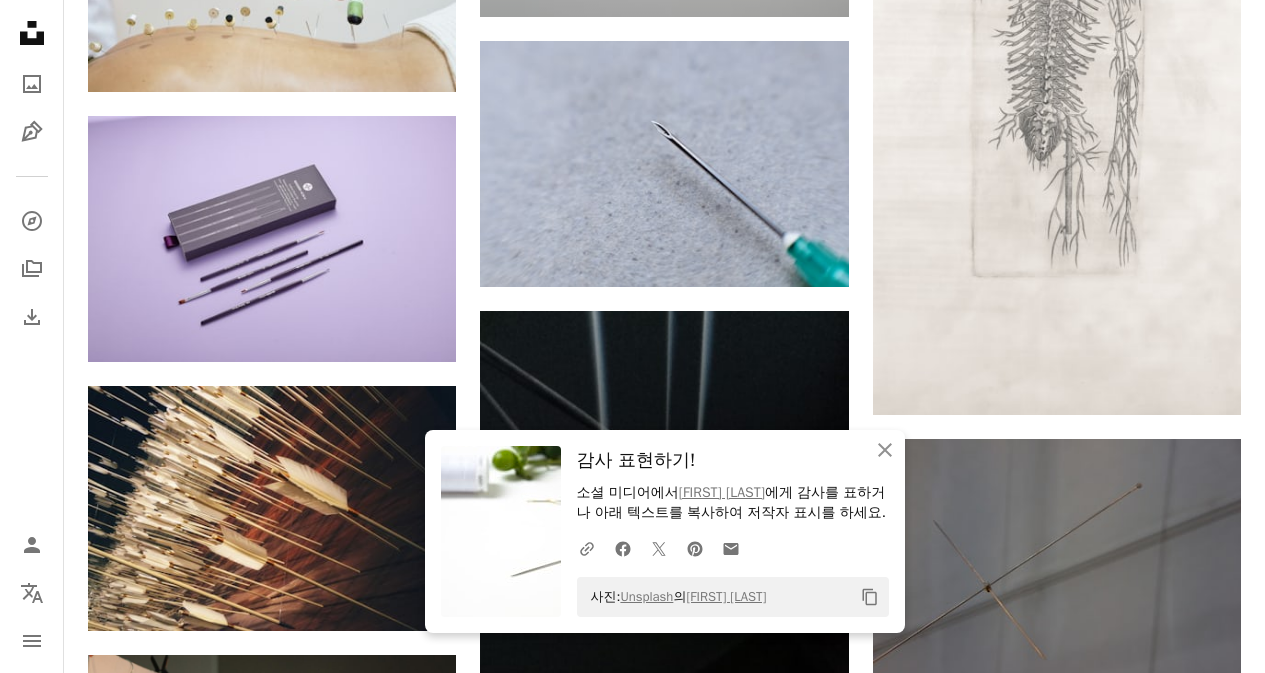 scroll, scrollTop: 3833, scrollLeft: 0, axis: vertical 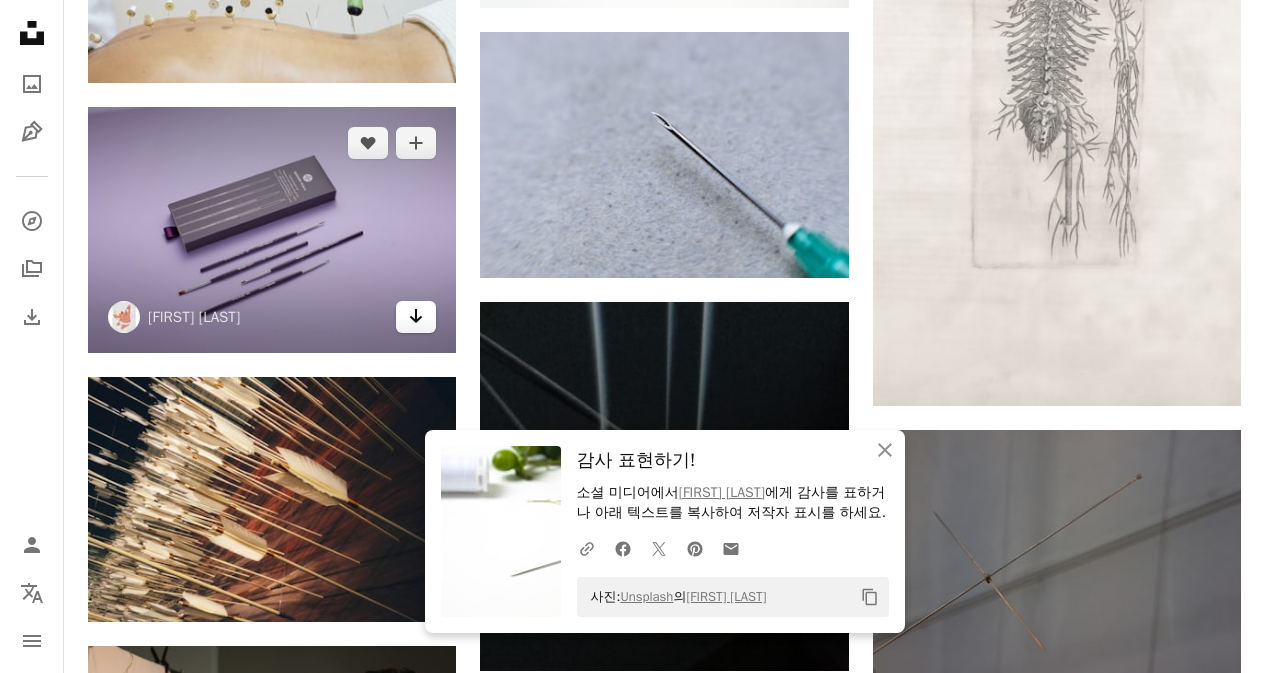 click on "Arrow pointing down" 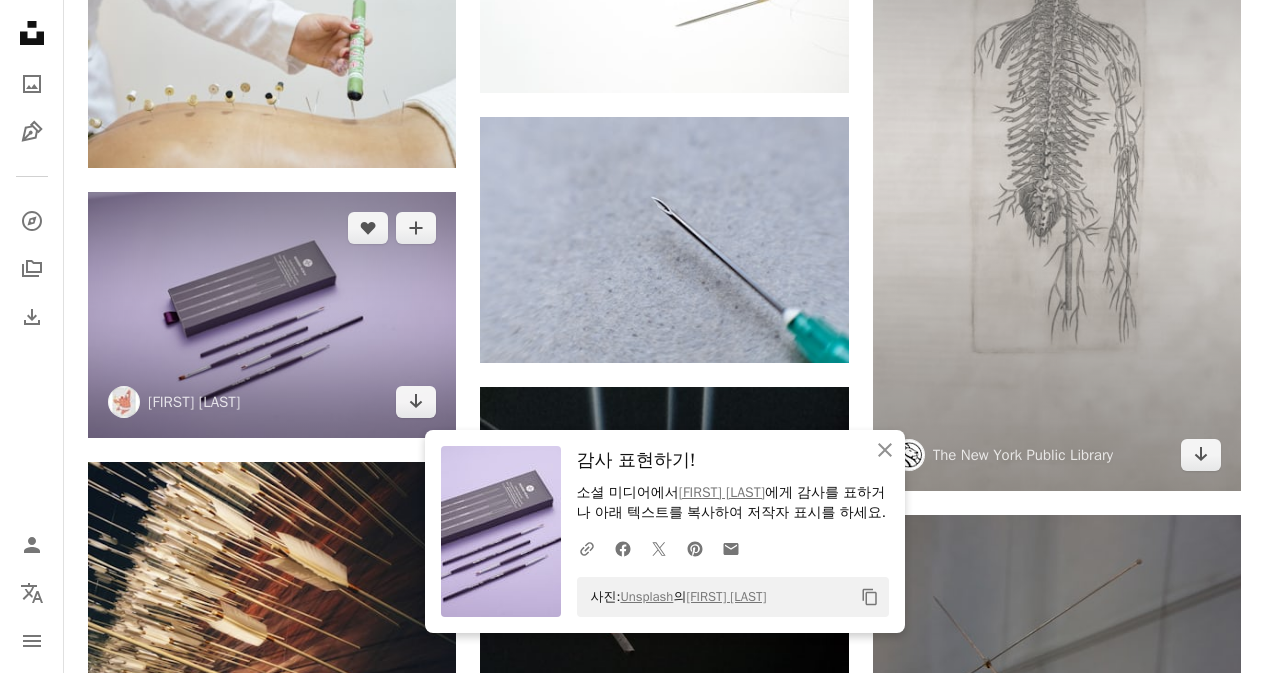 scroll, scrollTop: 3833, scrollLeft: 0, axis: vertical 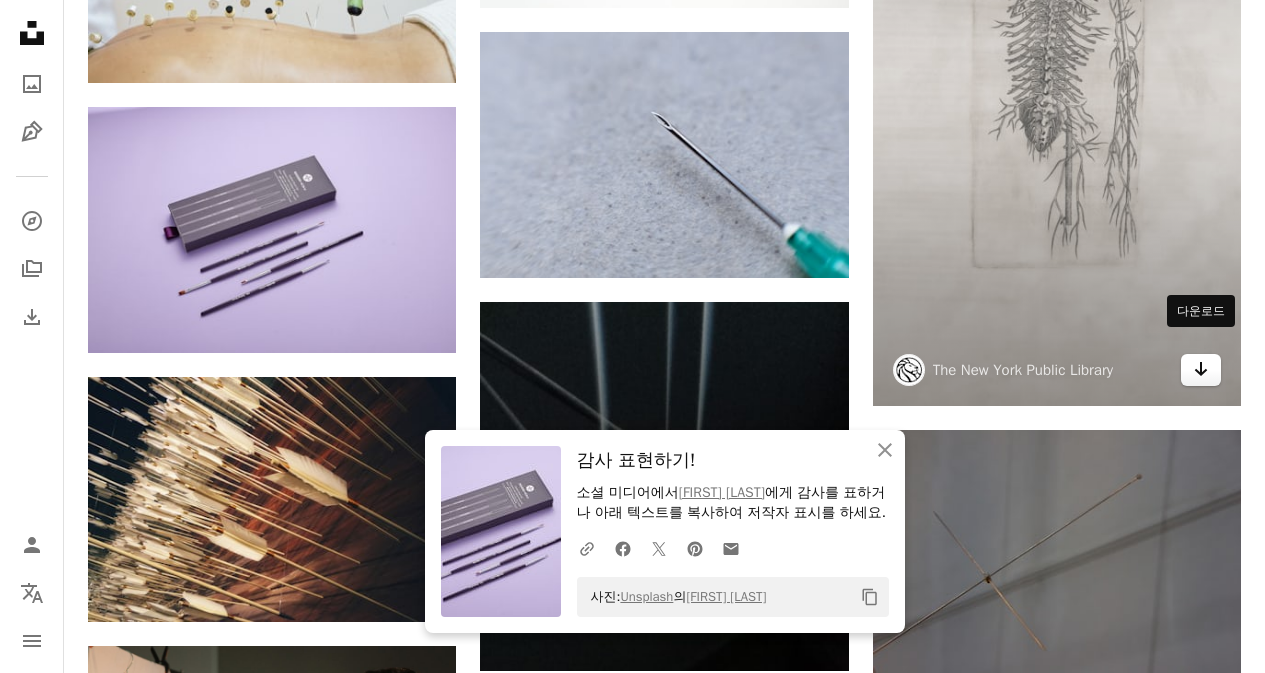 click on "Arrow pointing down" at bounding box center (1201, 370) 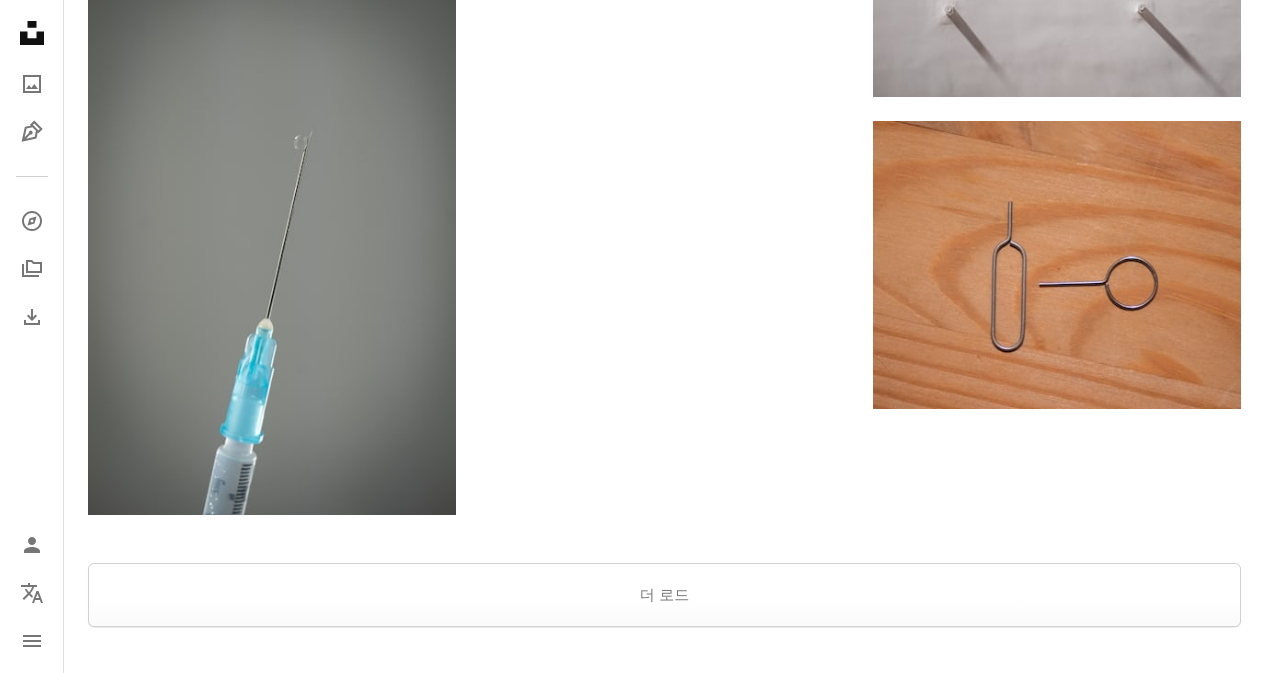 scroll, scrollTop: 6166, scrollLeft: 0, axis: vertical 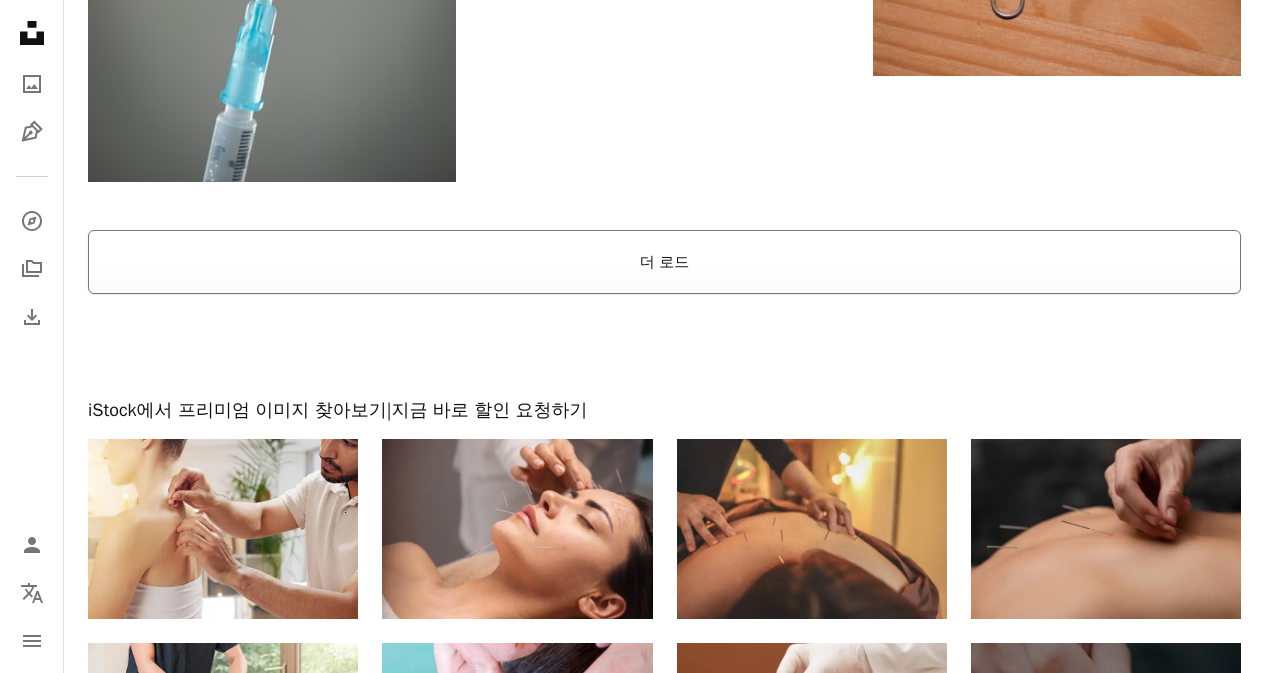 click on "더 로드" at bounding box center (664, 262) 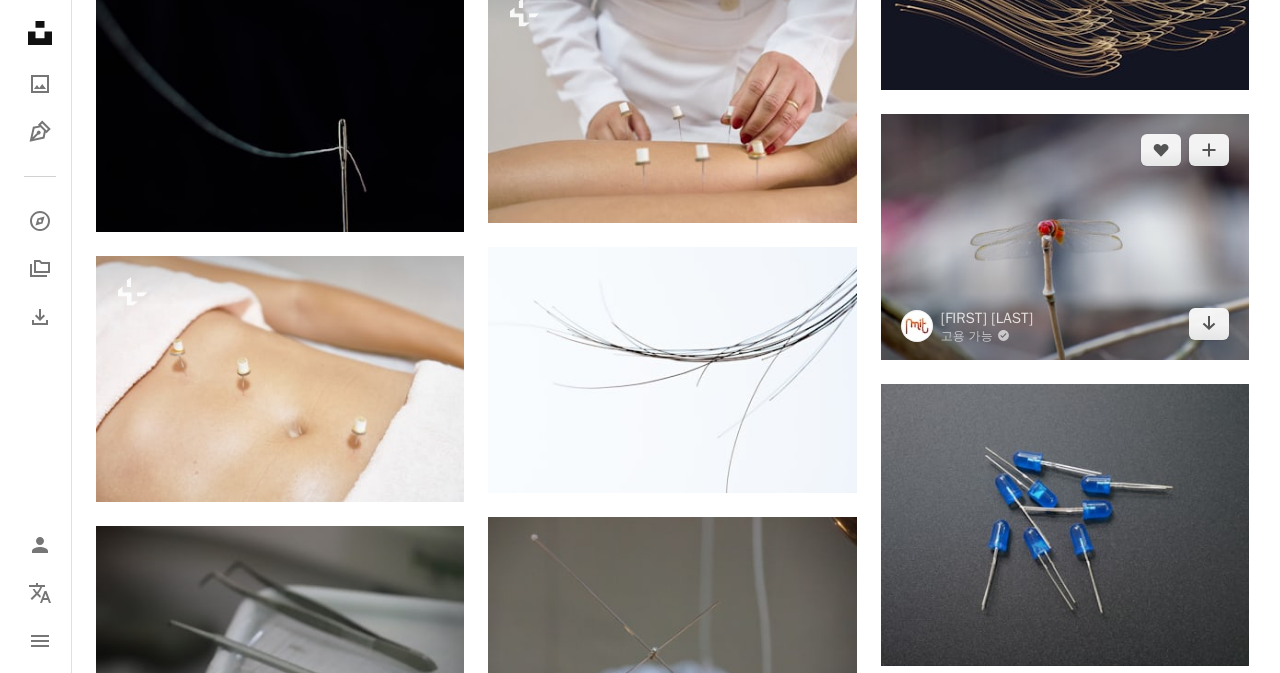 scroll, scrollTop: 8833, scrollLeft: 0, axis: vertical 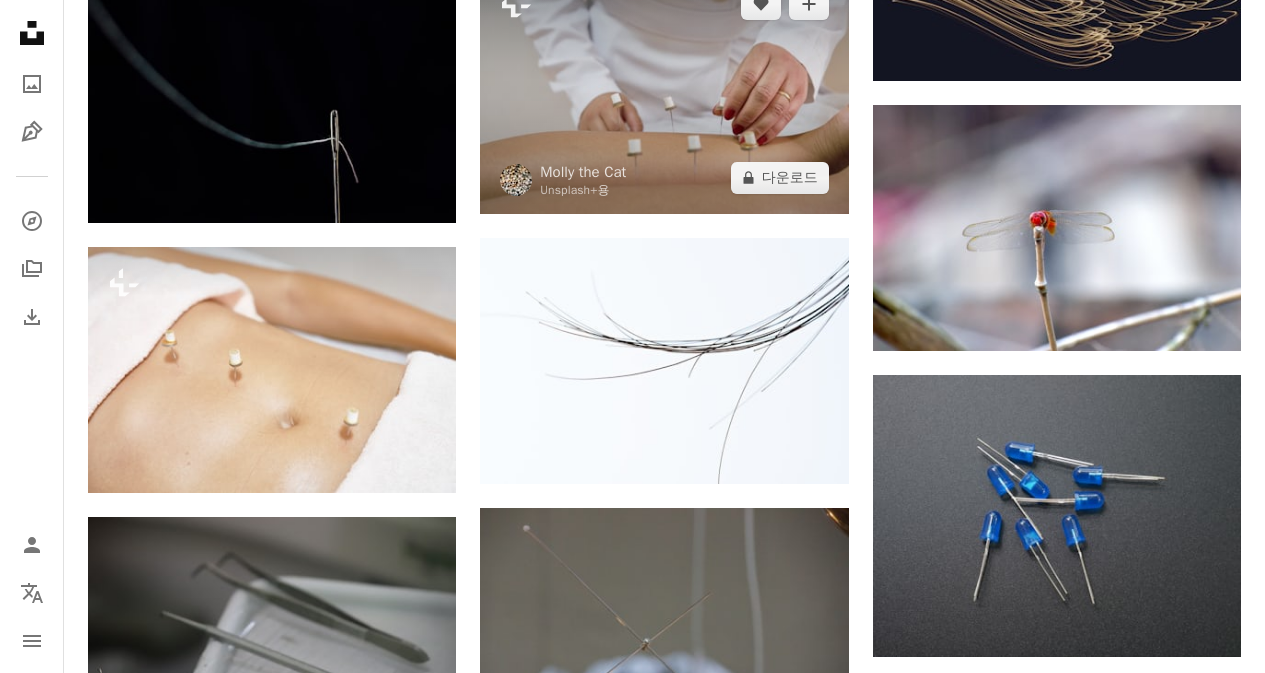 click at bounding box center [664, 91] 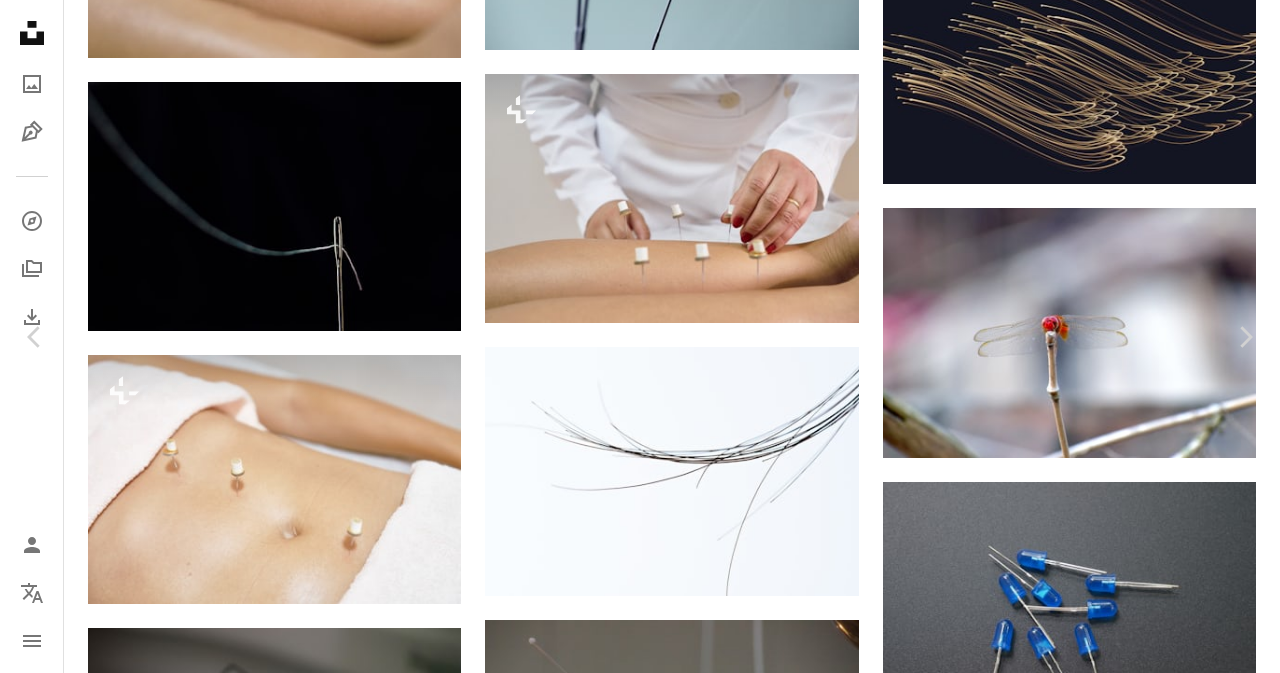 scroll, scrollTop: 2000, scrollLeft: 0, axis: vertical 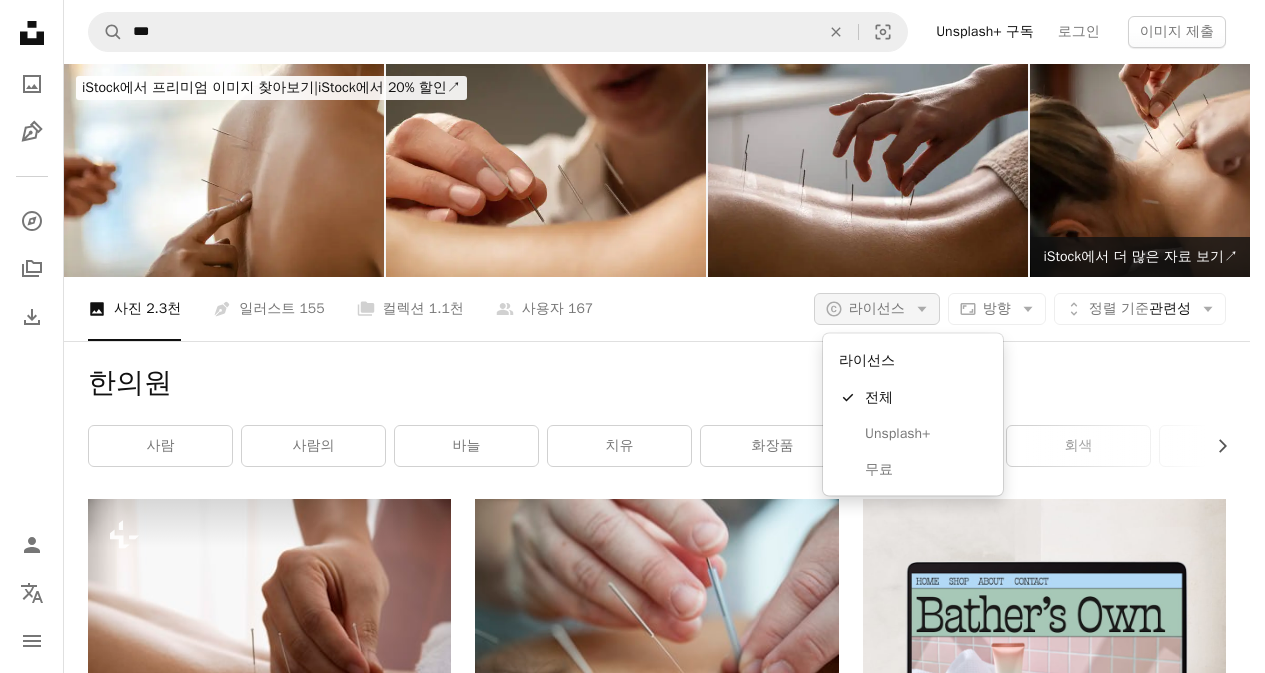 click on "라이선스" at bounding box center (877, 308) 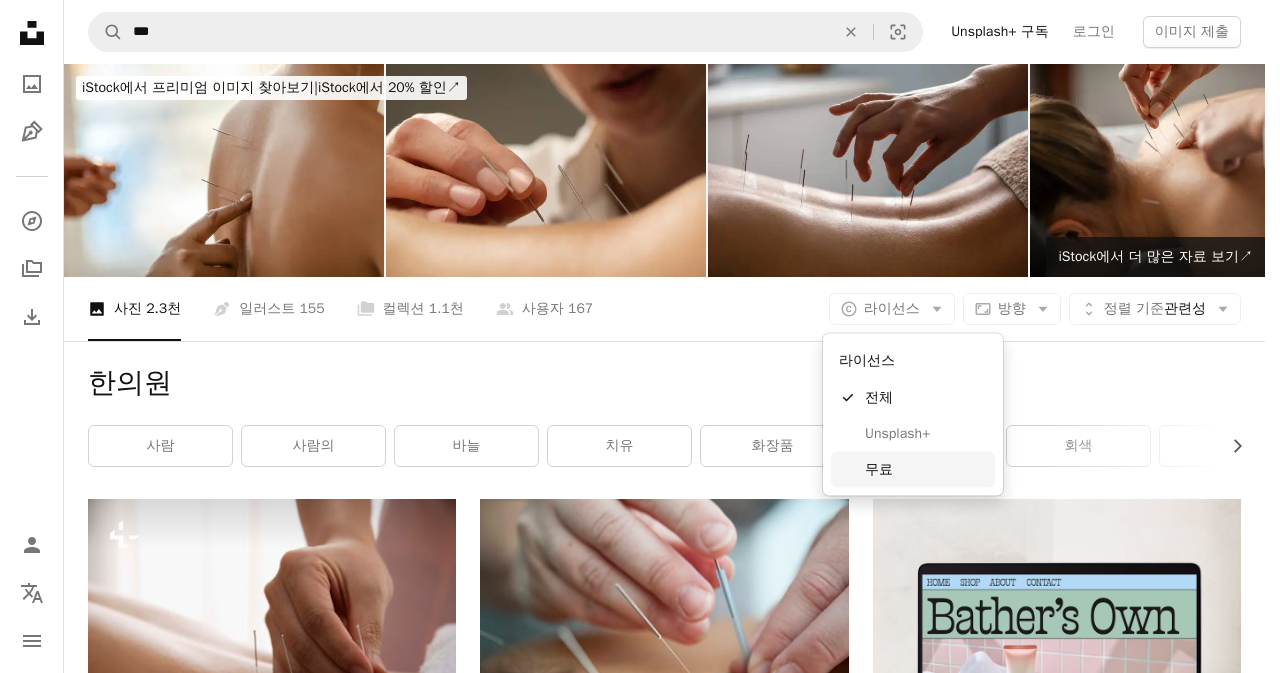 click on "무료" at bounding box center (926, 469) 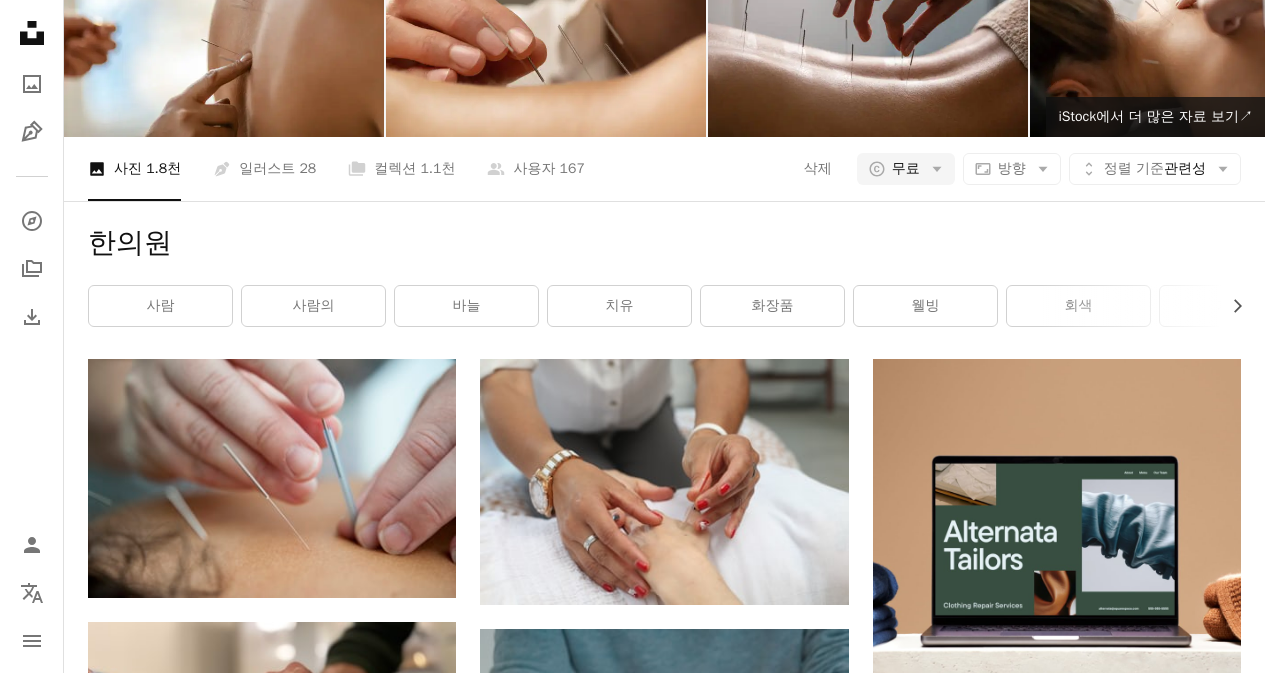 scroll, scrollTop: 166, scrollLeft: 0, axis: vertical 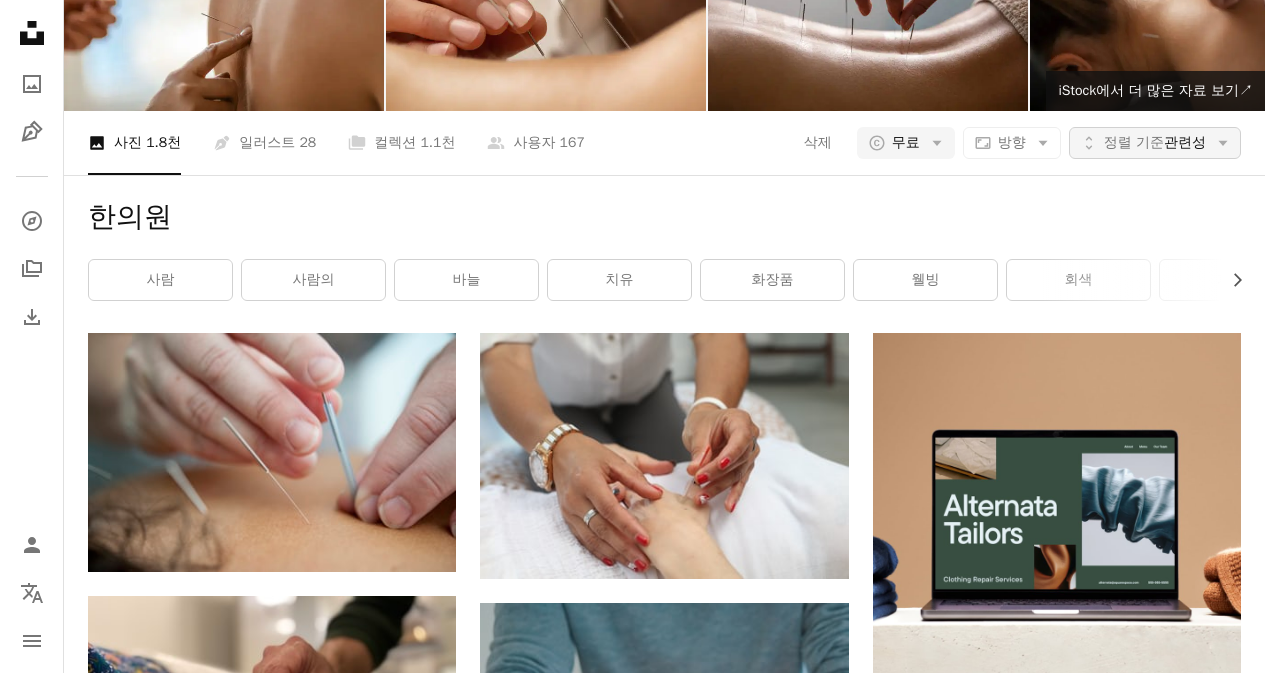 click on "정렬 기준  관련성" at bounding box center (1155, 143) 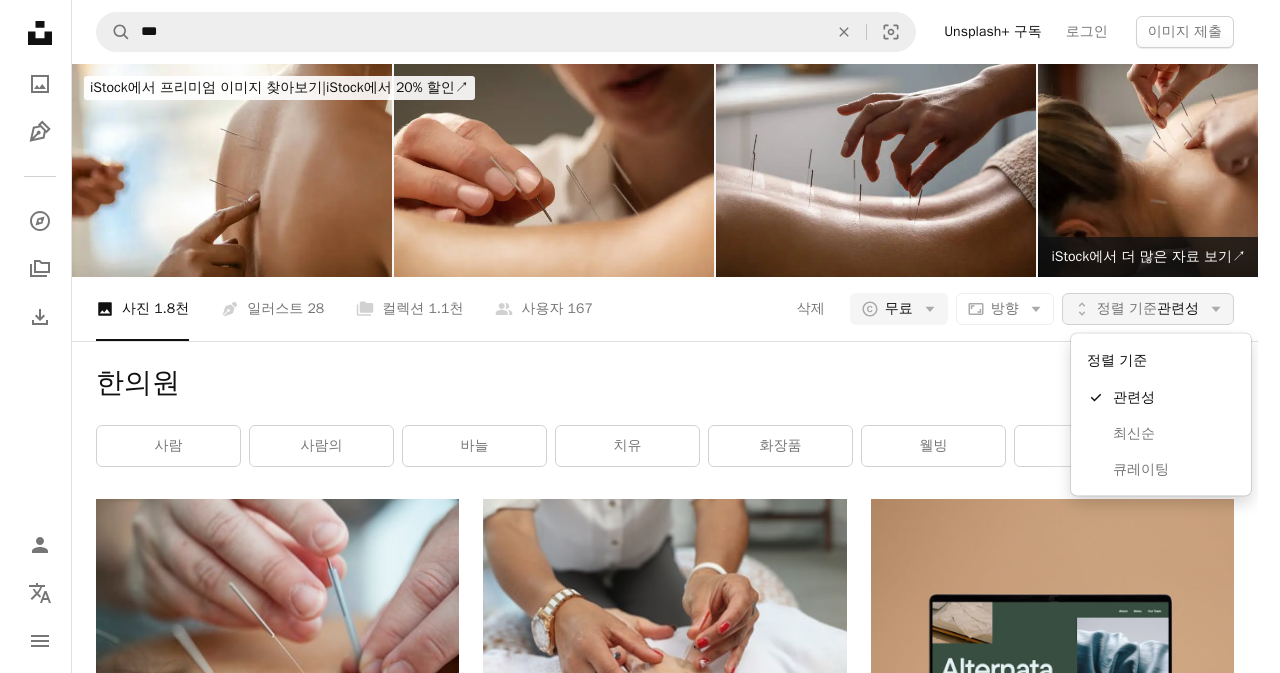 scroll, scrollTop: 0, scrollLeft: 0, axis: both 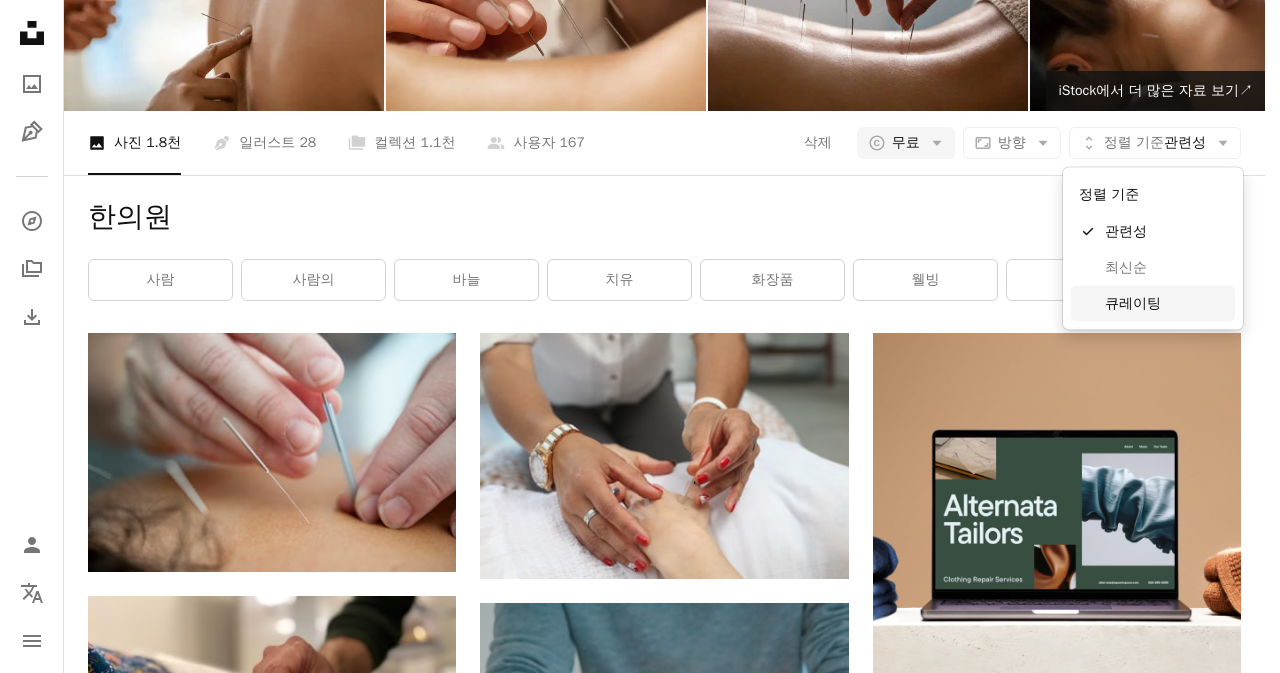 click on "큐레이팅" at bounding box center (1166, 303) 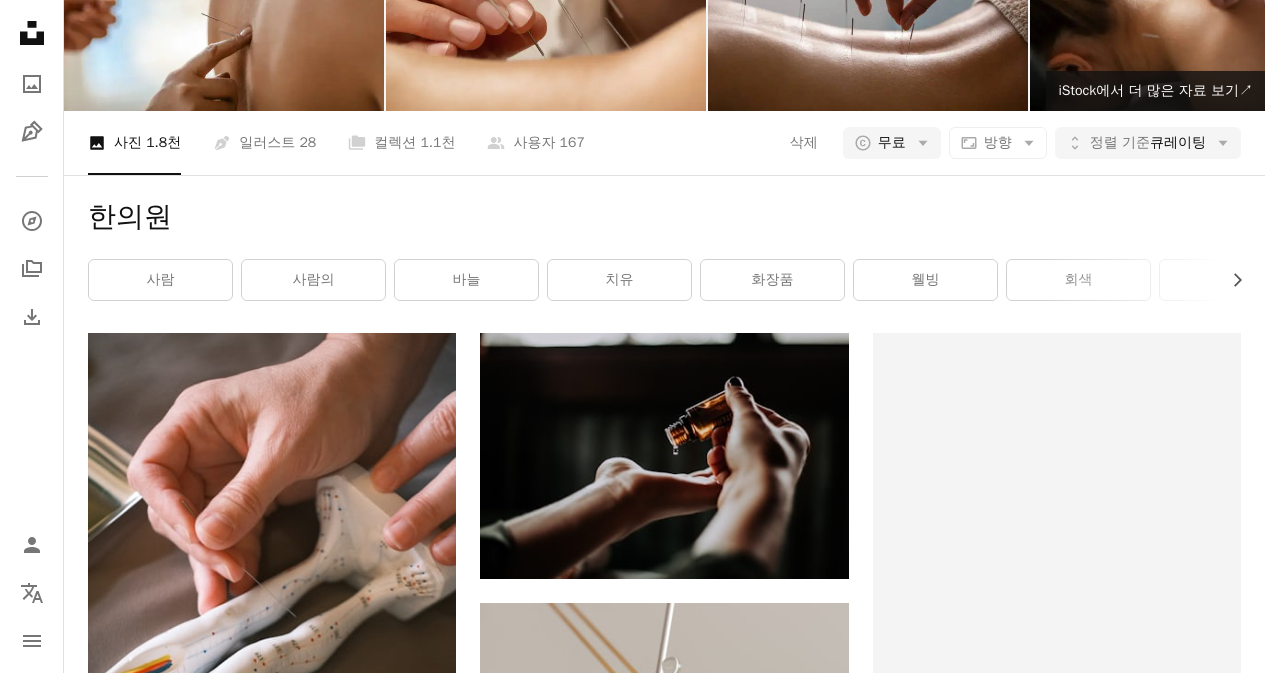 scroll, scrollTop: 500, scrollLeft: 0, axis: vertical 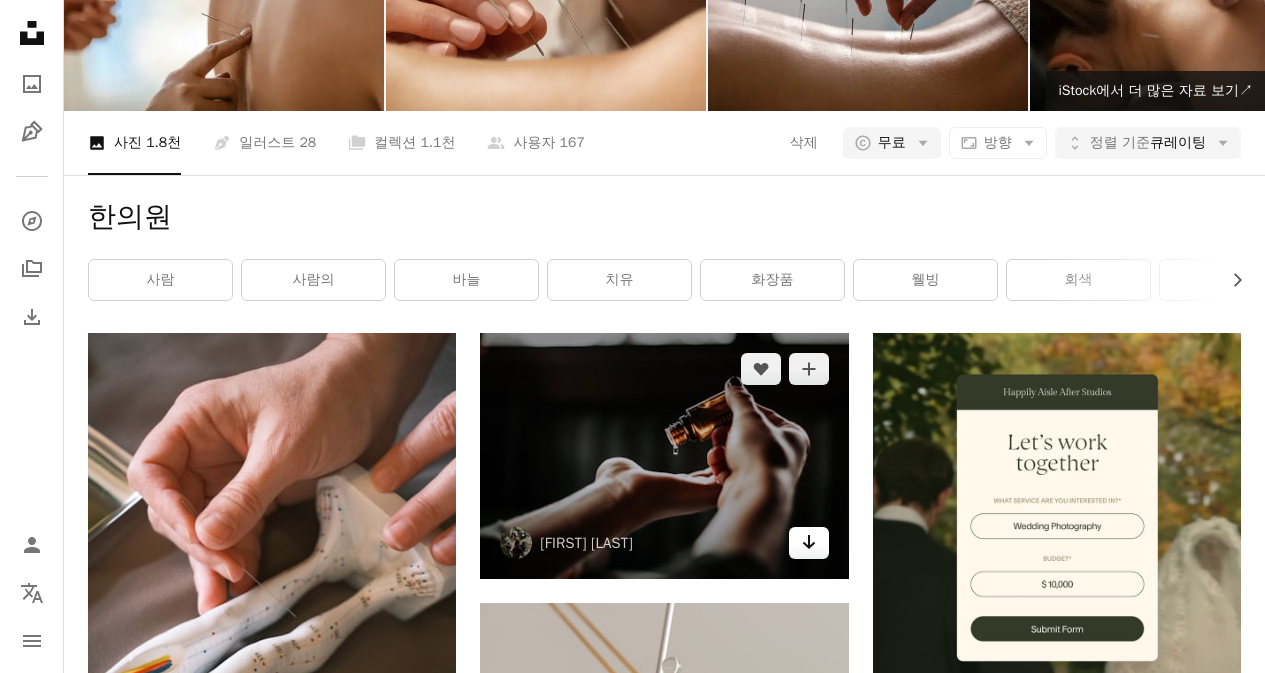 click on "Arrow pointing down" 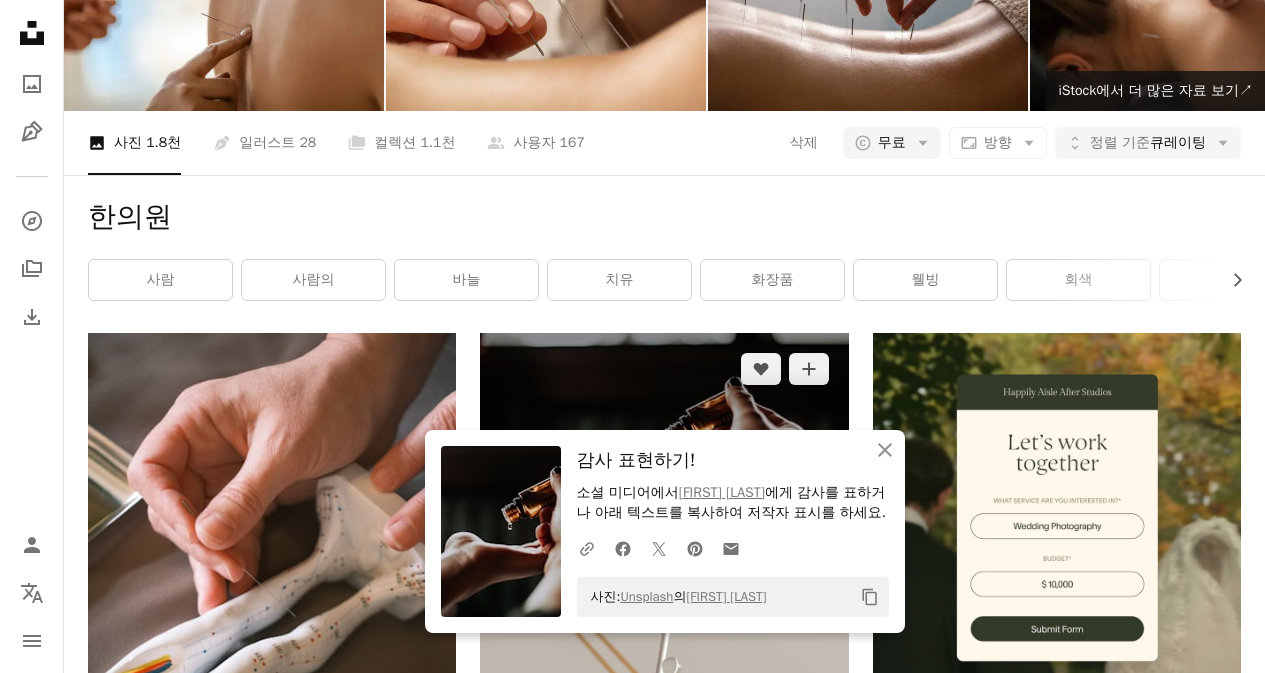 scroll, scrollTop: 1500, scrollLeft: 0, axis: vertical 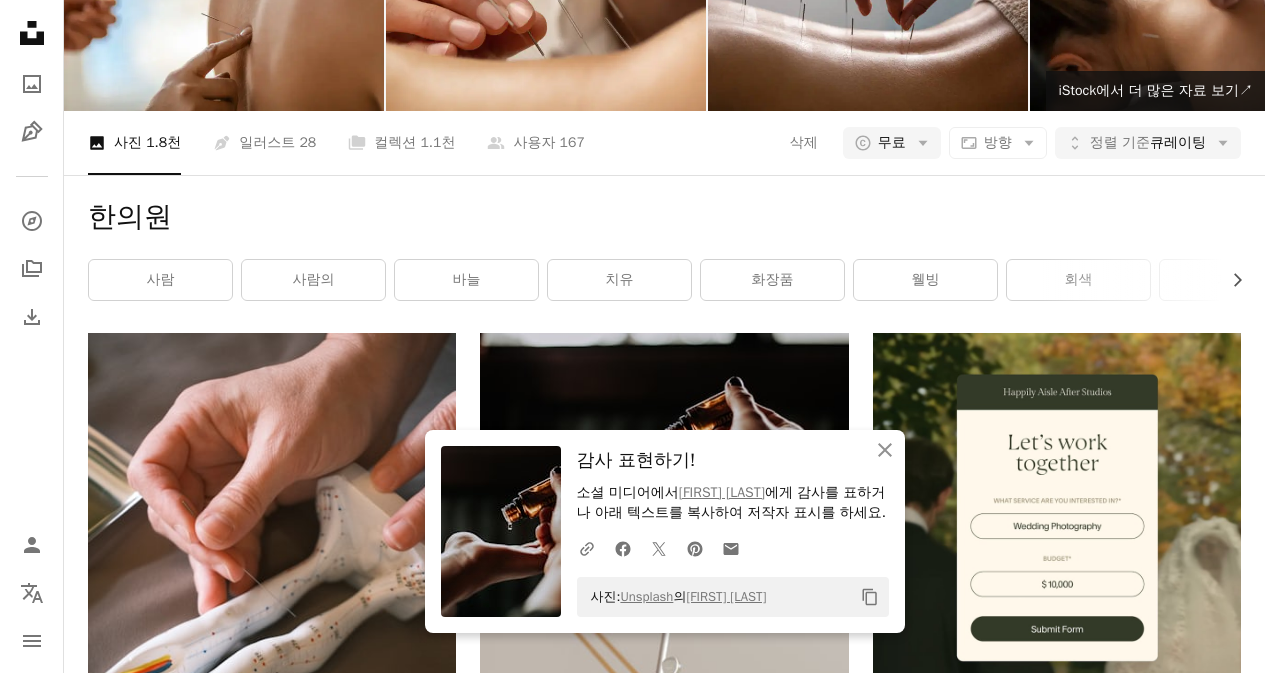 drag, startPoint x: 407, startPoint y: 442, endPoint x: 430, endPoint y: 437, distance: 23.537205 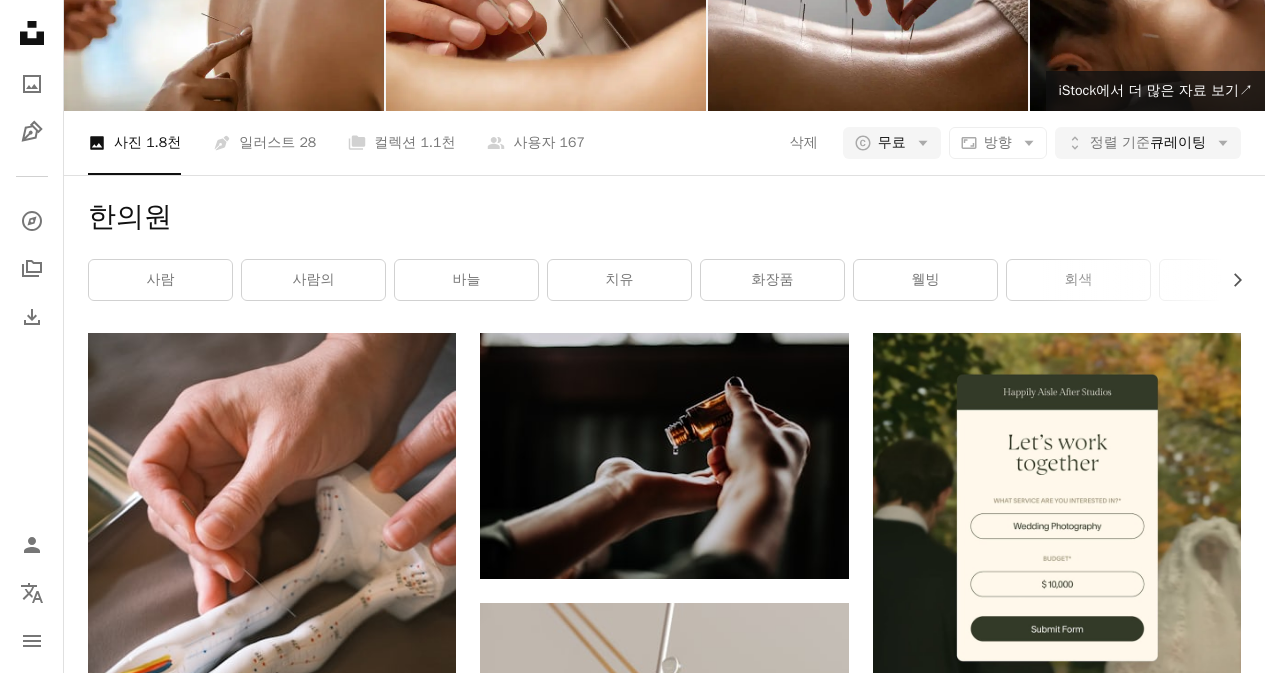 scroll, scrollTop: 2833, scrollLeft: 0, axis: vertical 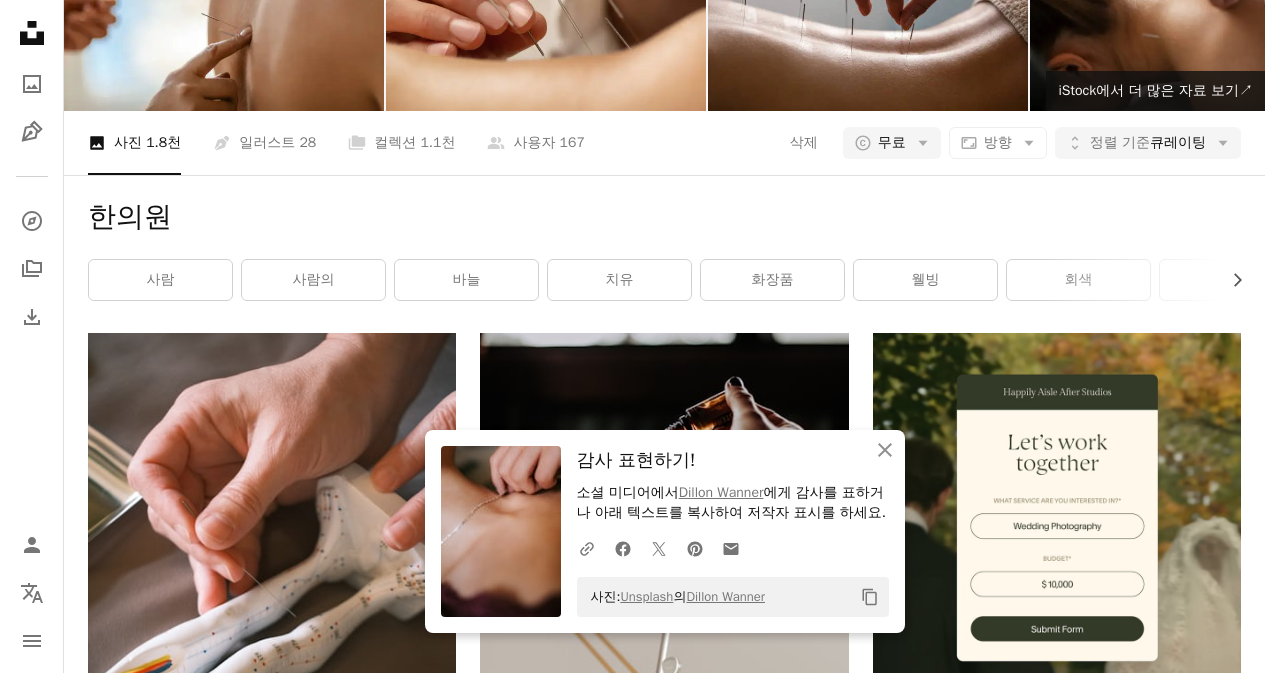 click 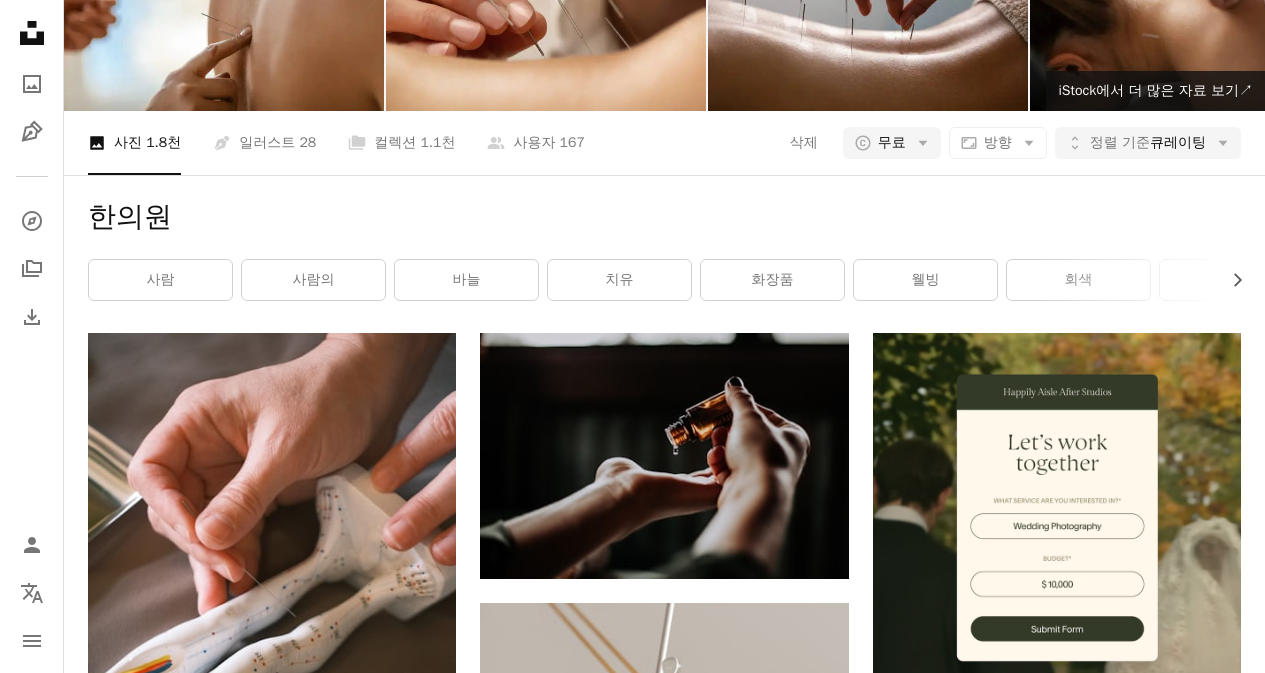 scroll, scrollTop: 5500, scrollLeft: 0, axis: vertical 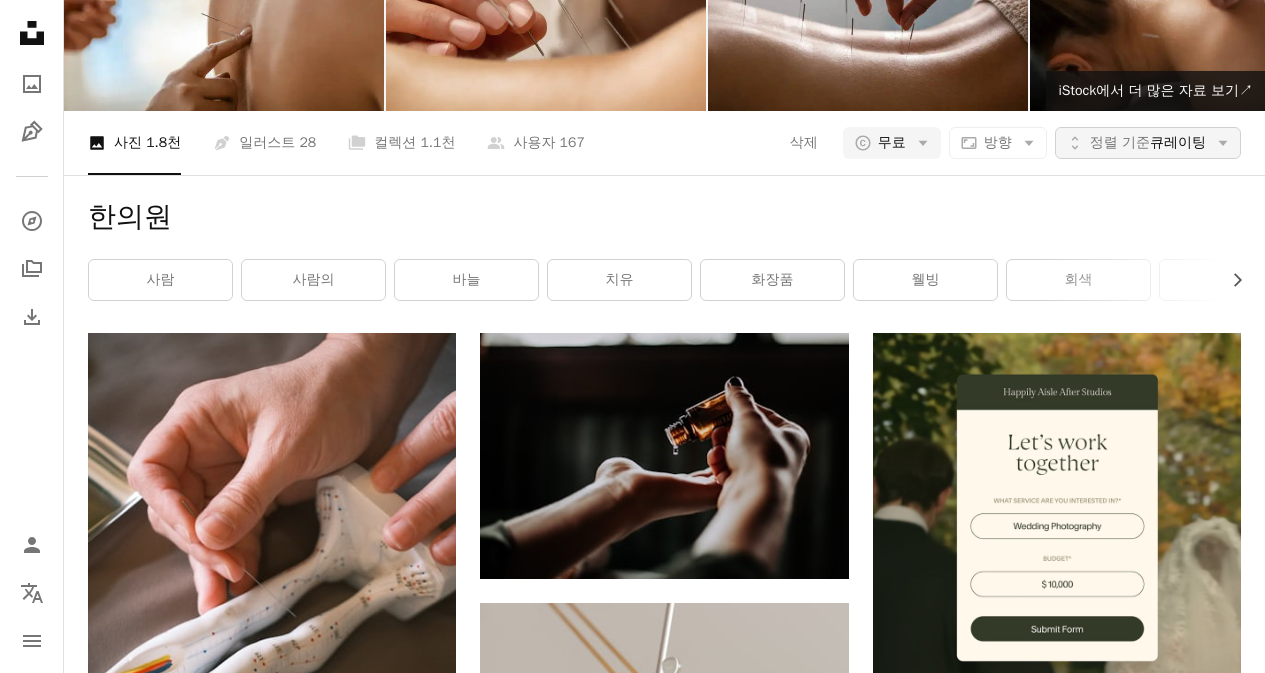 click on "정렬 기준" at bounding box center (1120, 142) 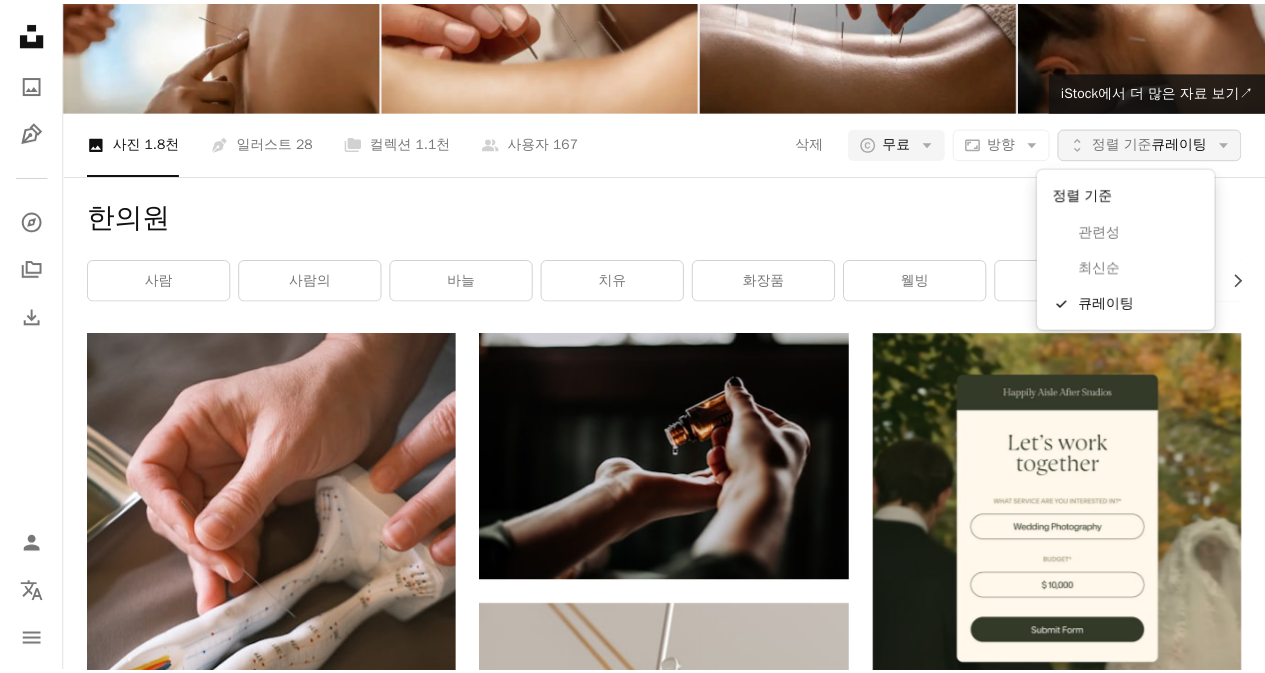 scroll, scrollTop: 0, scrollLeft: 0, axis: both 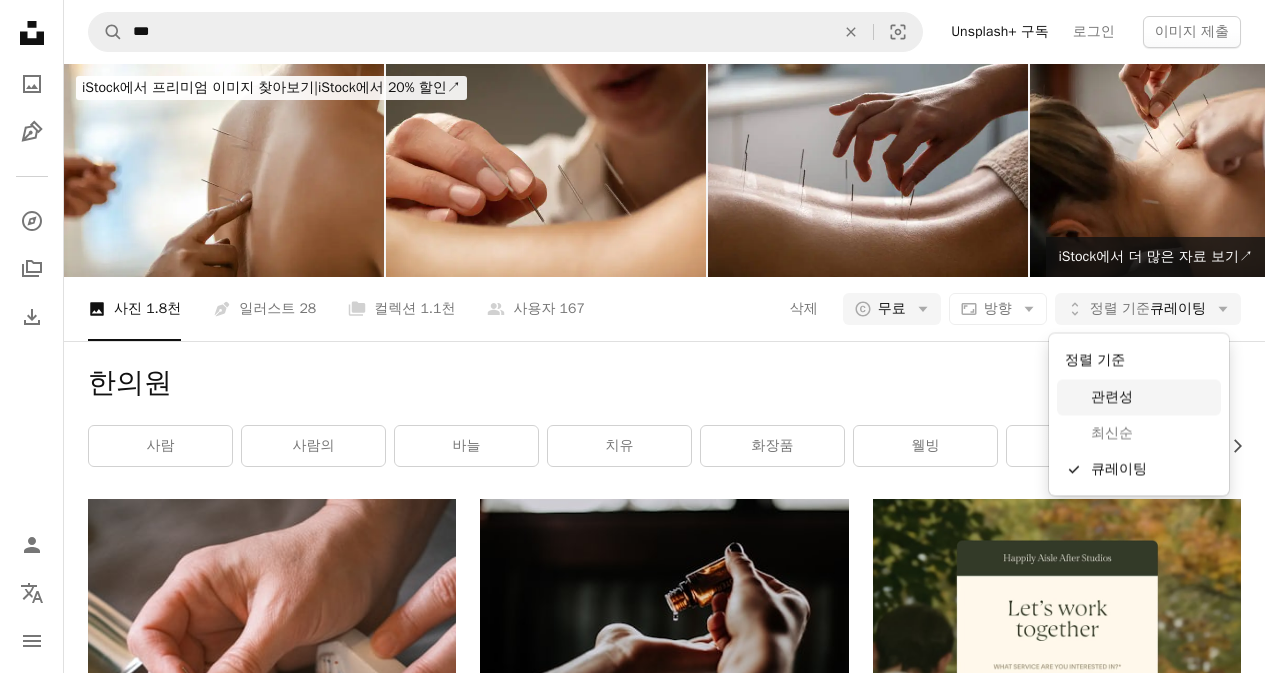 click on "관련성" at bounding box center (1152, 398) 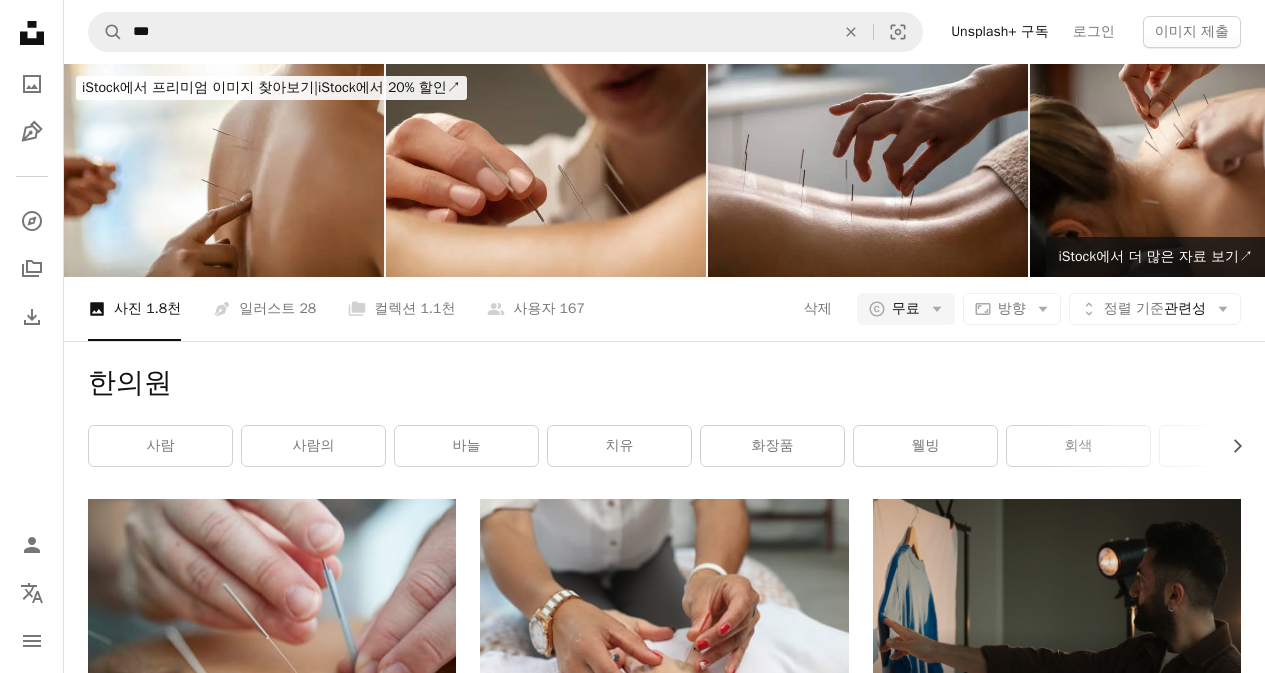 scroll, scrollTop: 0, scrollLeft: 0, axis: both 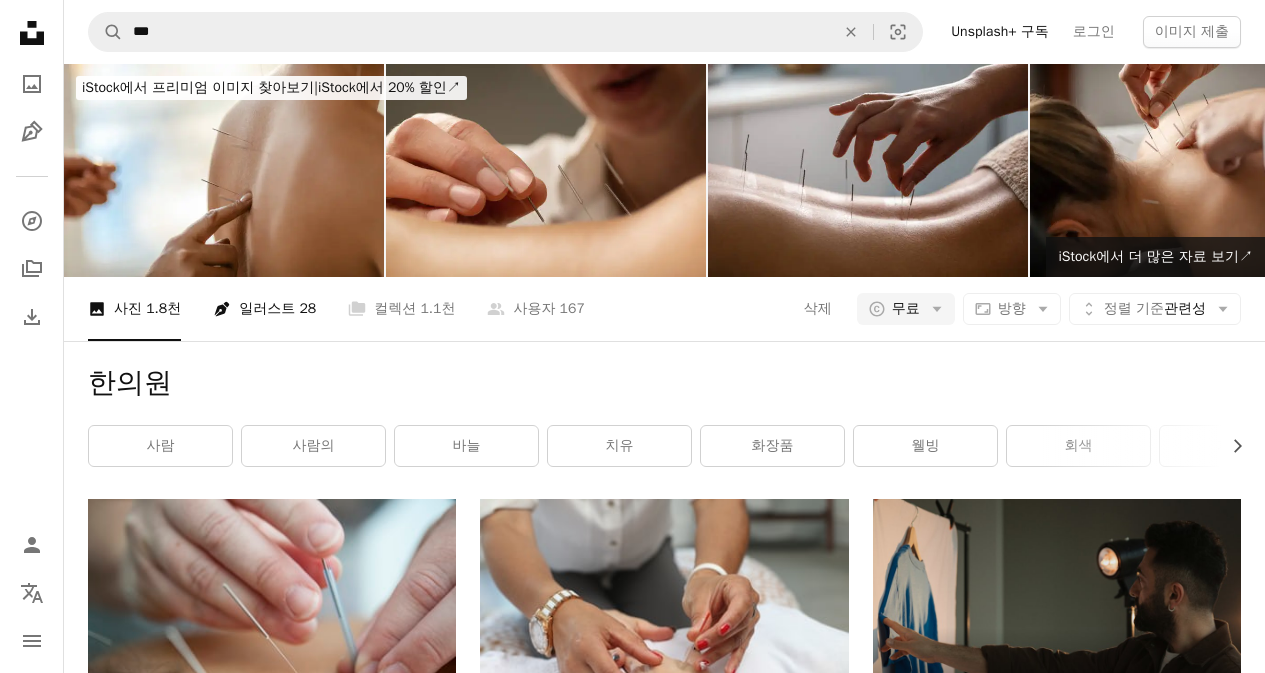 click on "Pen Tool 일러스트   28" at bounding box center (264, 309) 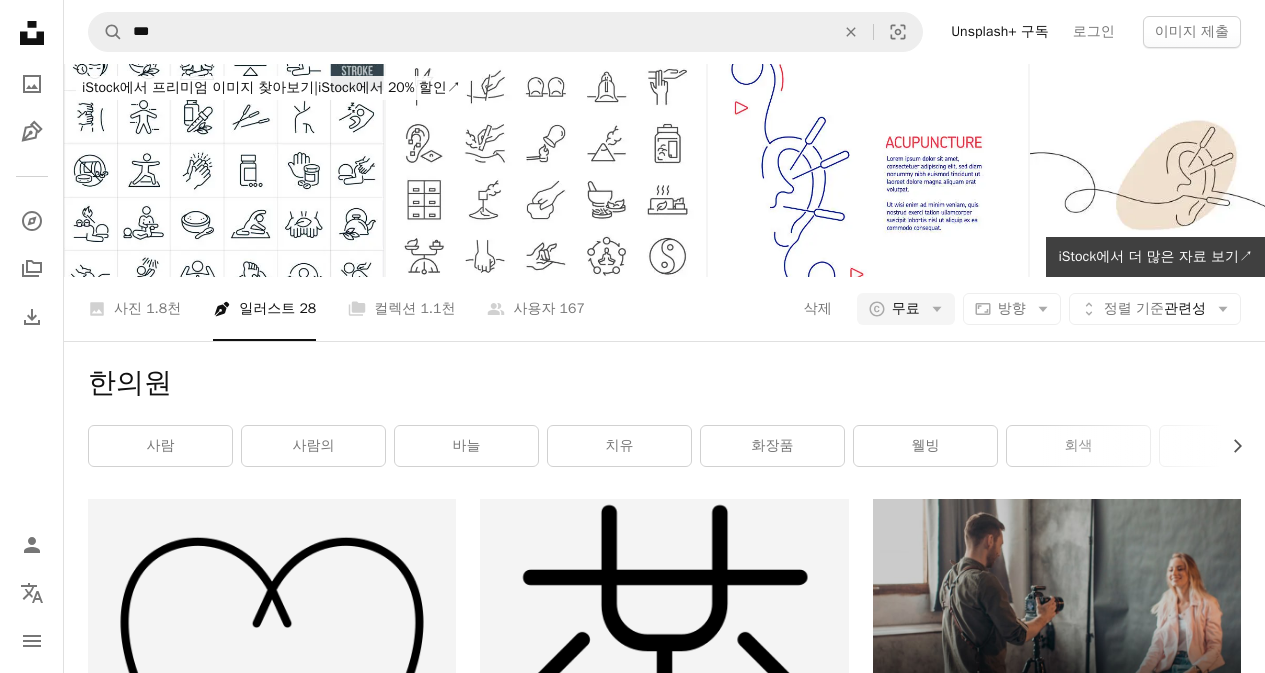 scroll, scrollTop: 1166, scrollLeft: 0, axis: vertical 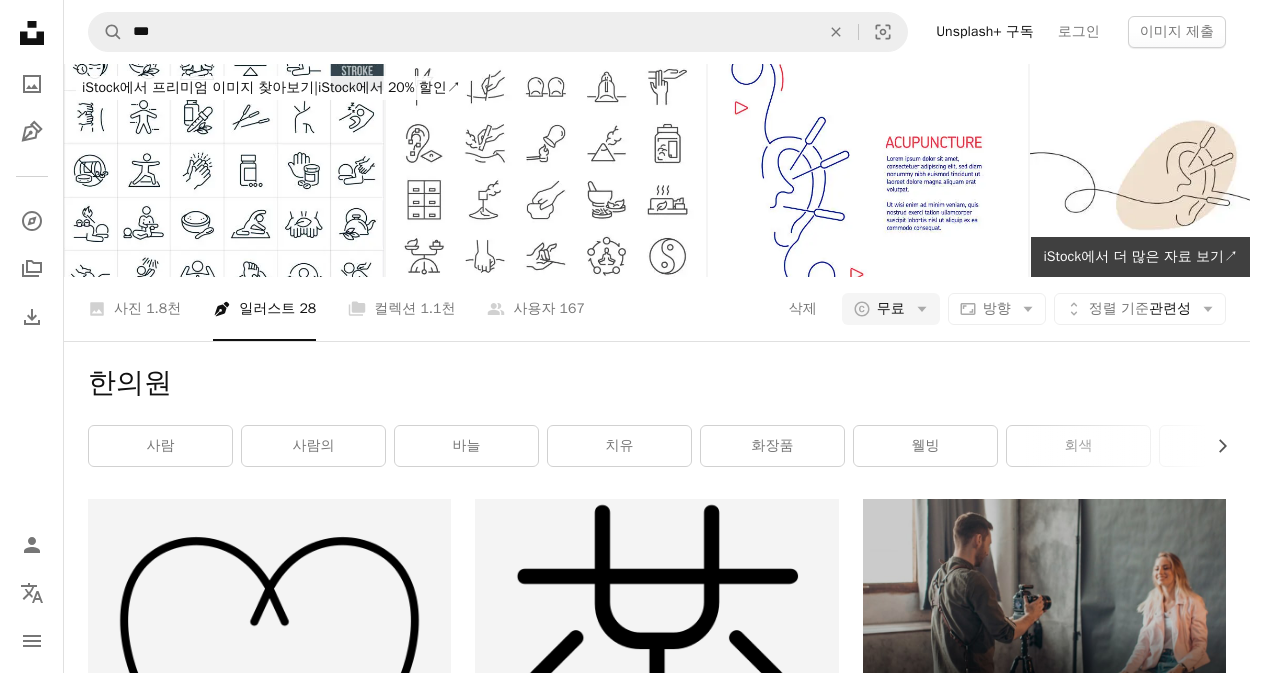 click on "Arrow pointing down" 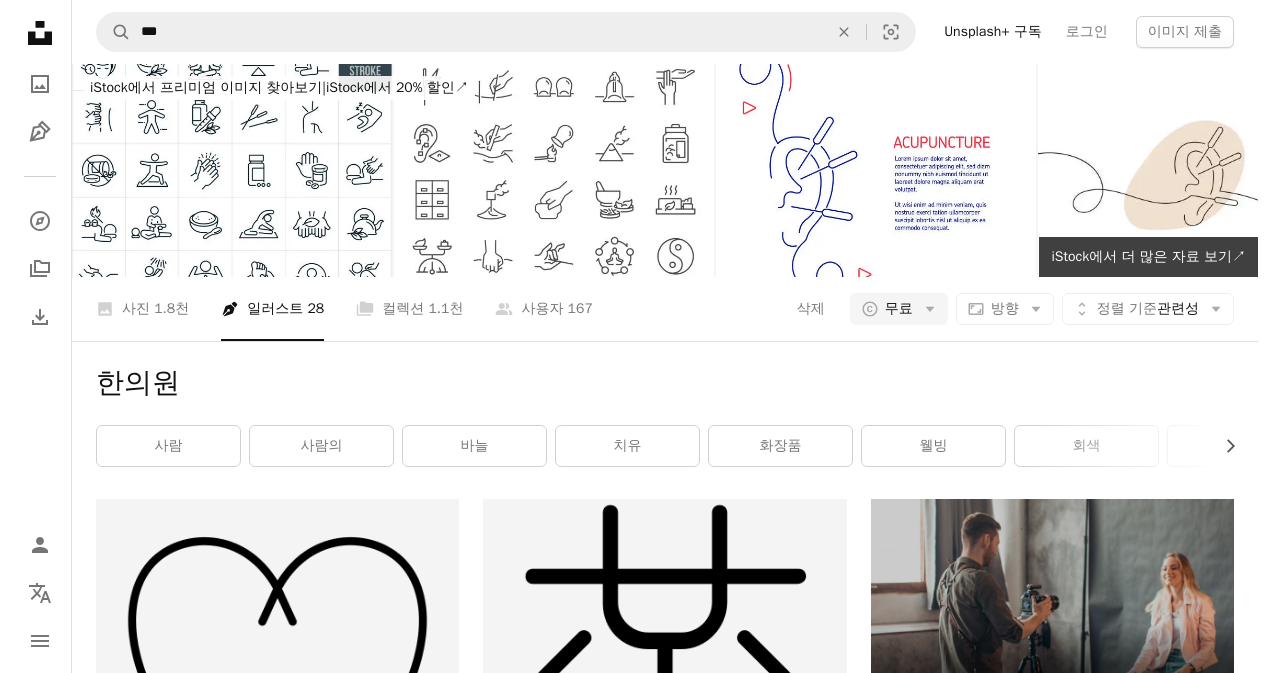 scroll, scrollTop: 0, scrollLeft: 0, axis: both 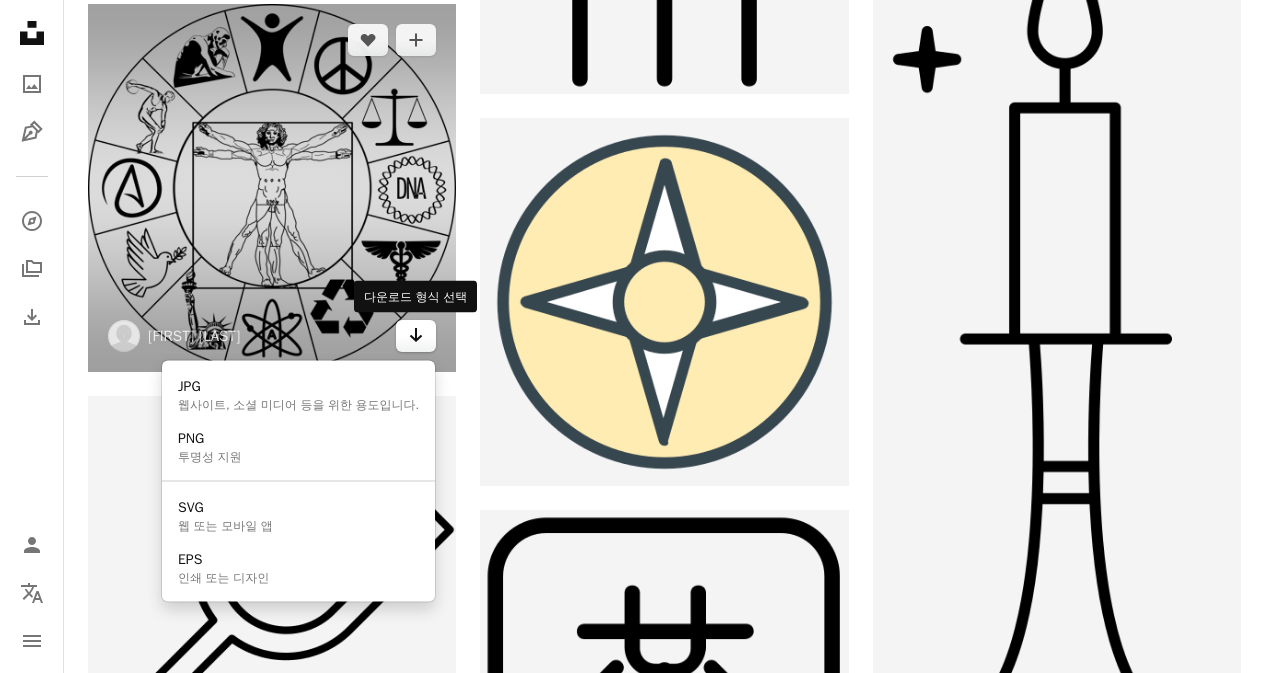 click on "Arrow pointing down" 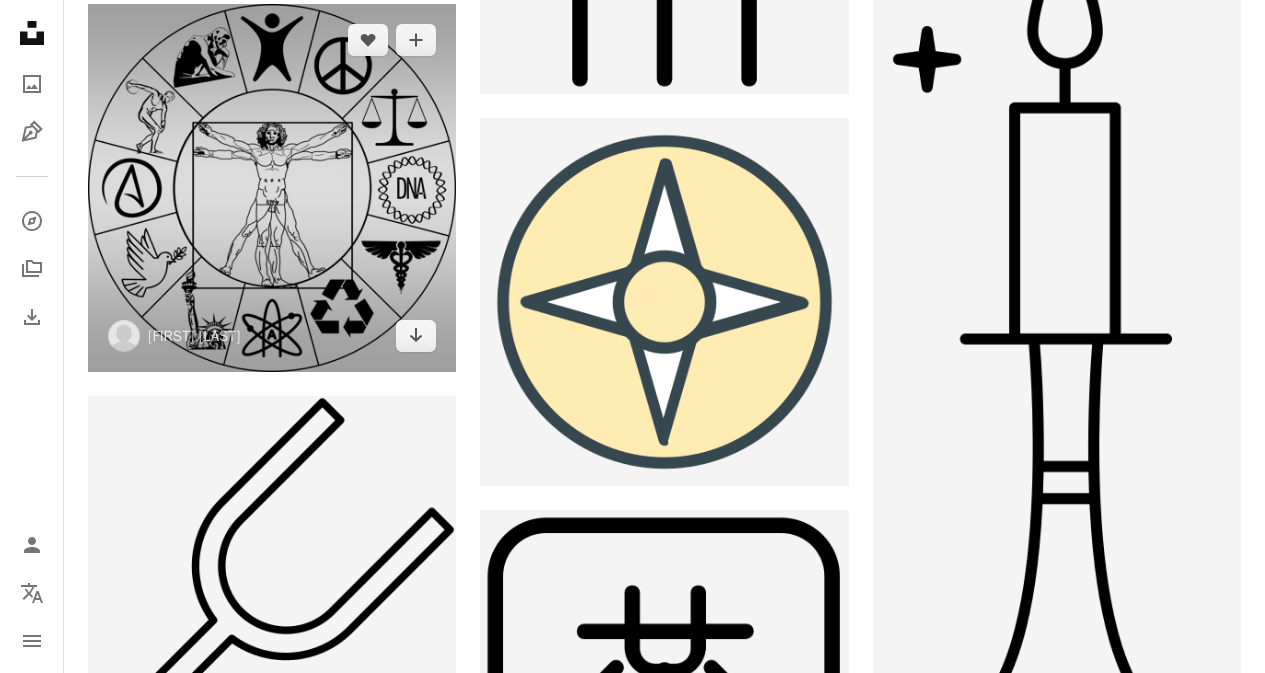 scroll, scrollTop: 0, scrollLeft: 0, axis: both 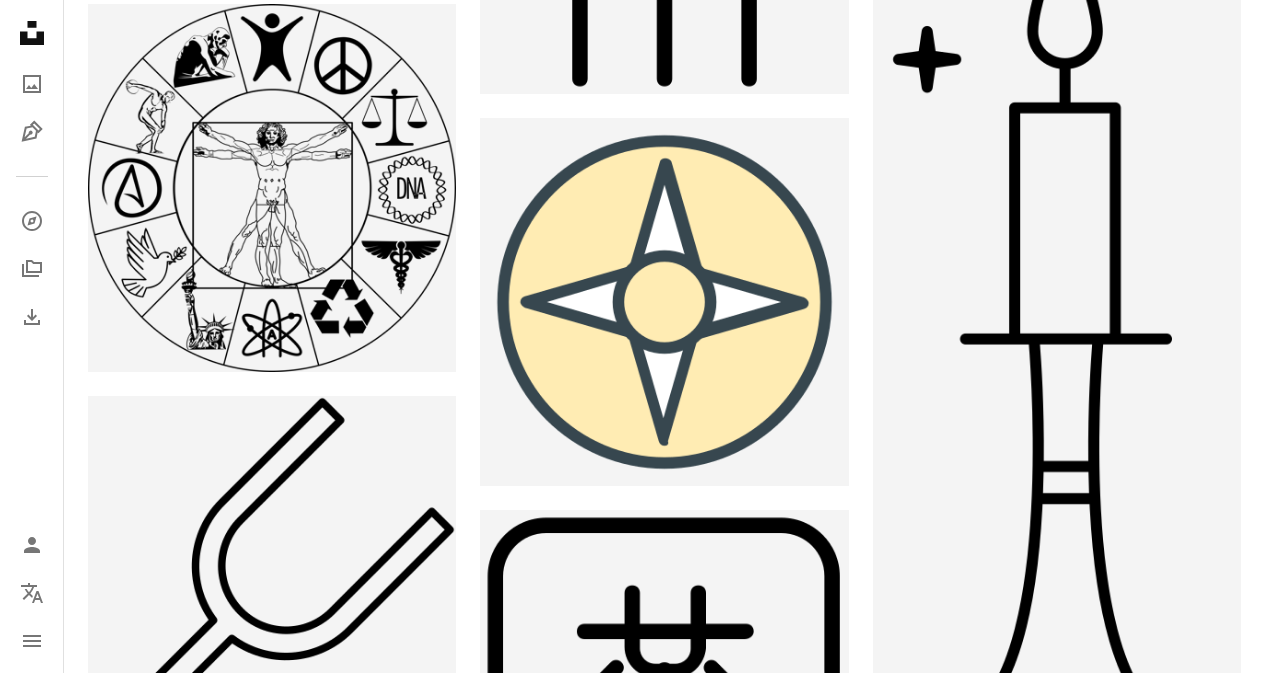 click on "1.8천" at bounding box center [163, -857] 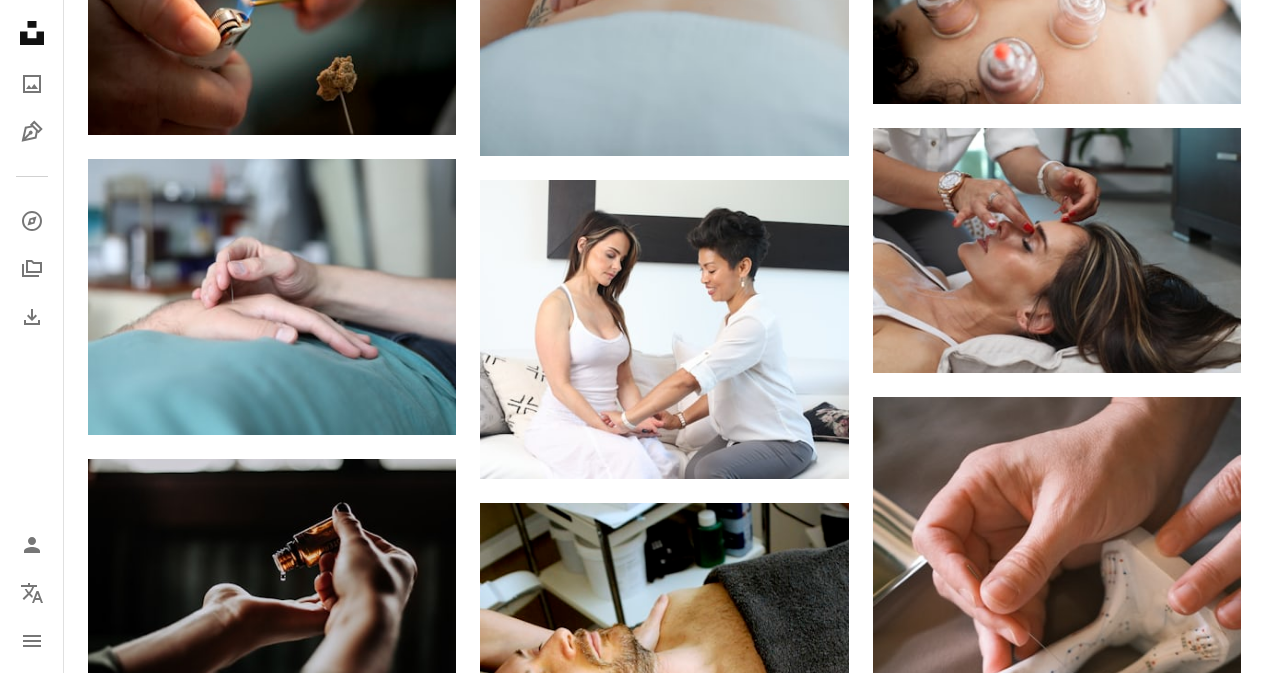 scroll, scrollTop: 3333, scrollLeft: 0, axis: vertical 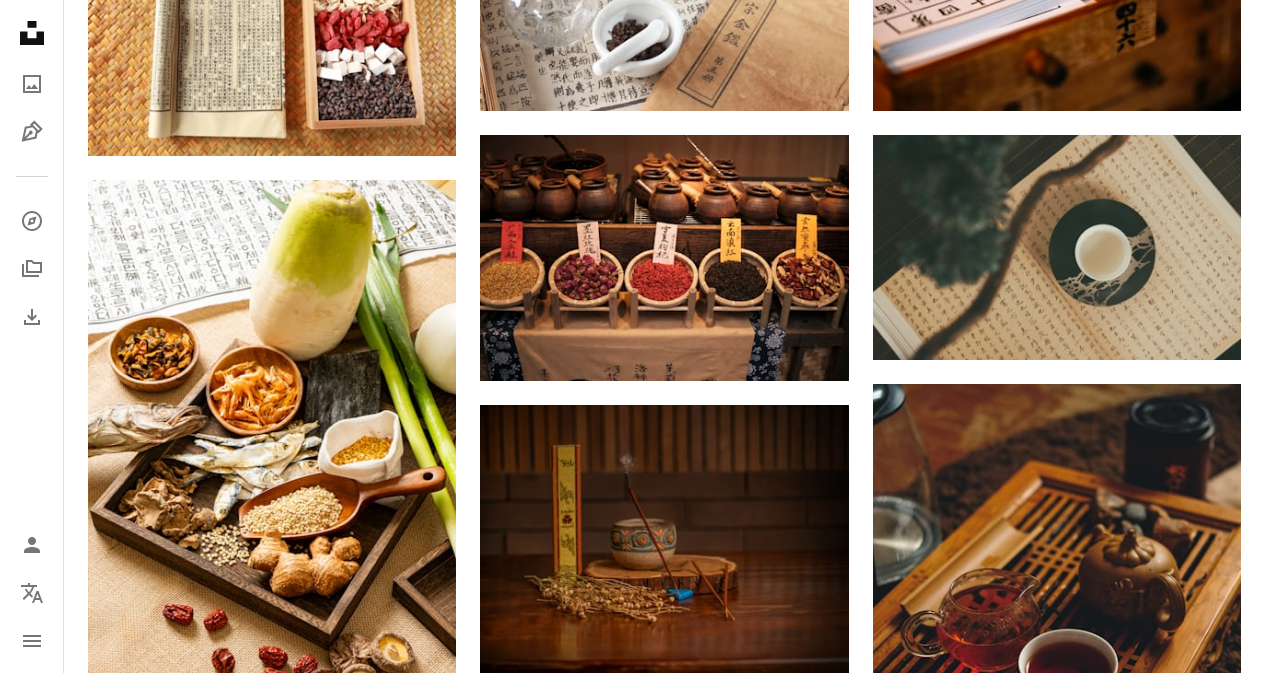 click on "Arrow pointing down" 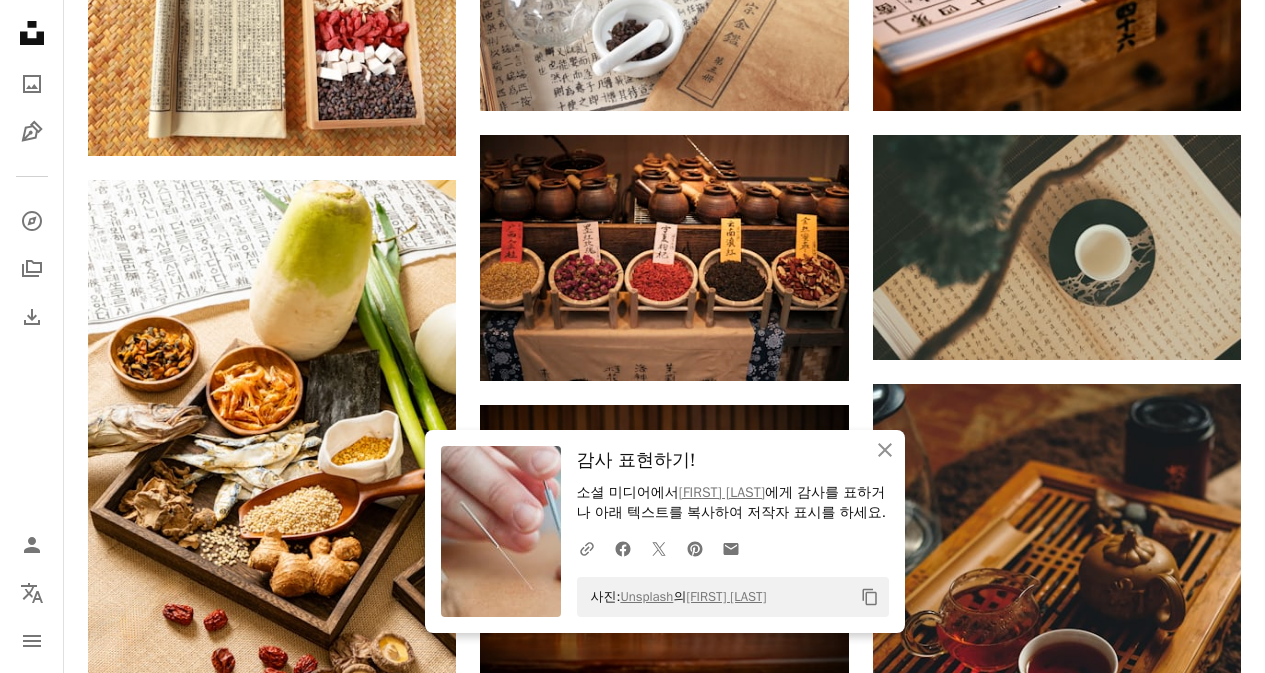 scroll, scrollTop: 666, scrollLeft: 0, axis: vertical 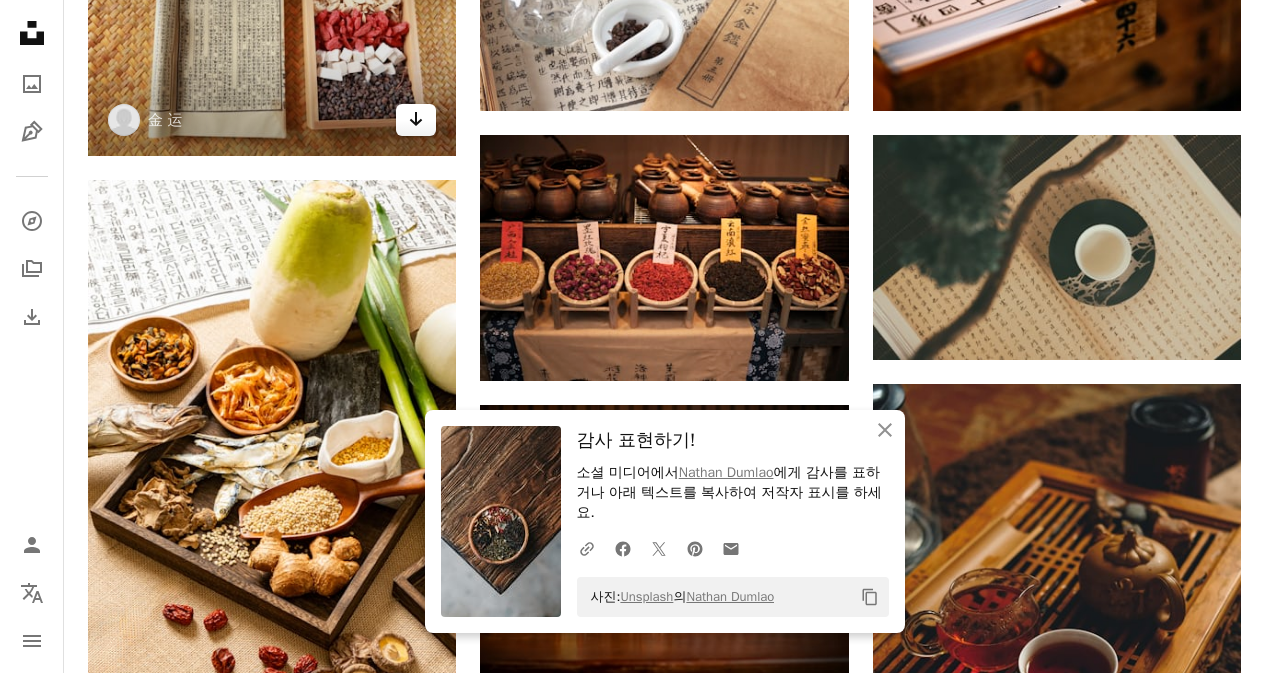 click on "Arrow pointing down" at bounding box center [416, 120] 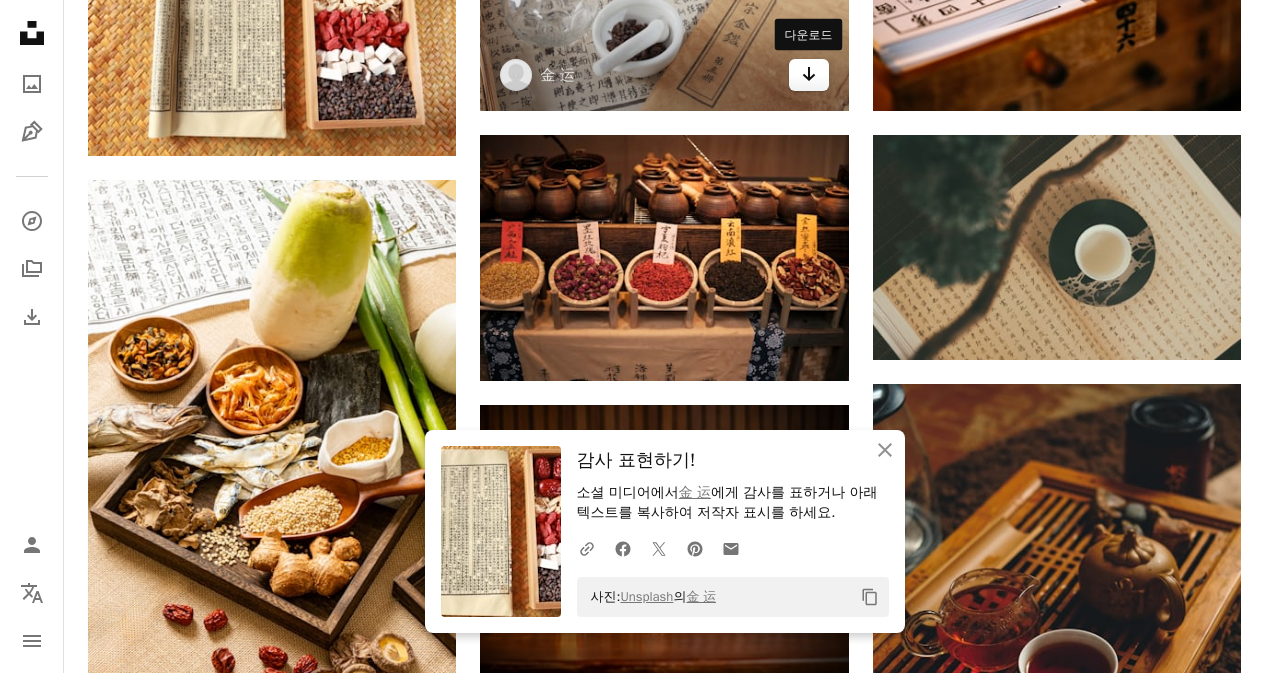 click on "Arrow pointing down" at bounding box center [809, 75] 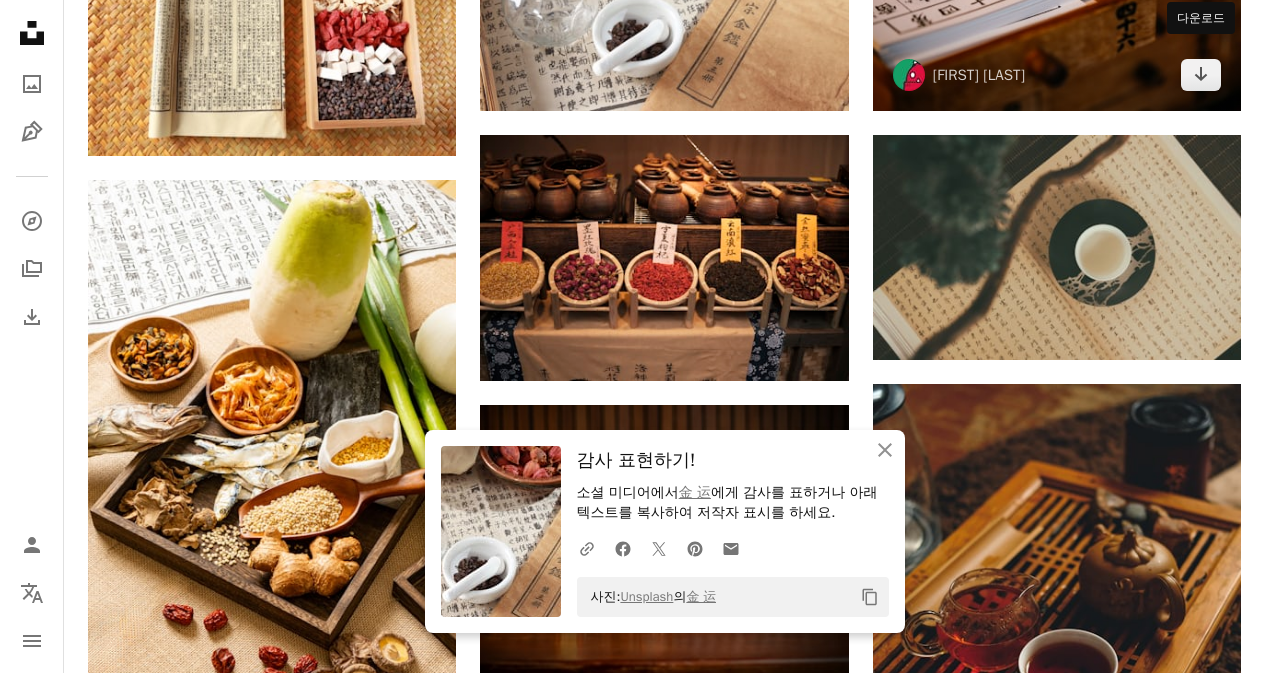 drag, startPoint x: 1195, startPoint y: 227, endPoint x: 1128, endPoint y: 222, distance: 67.18631 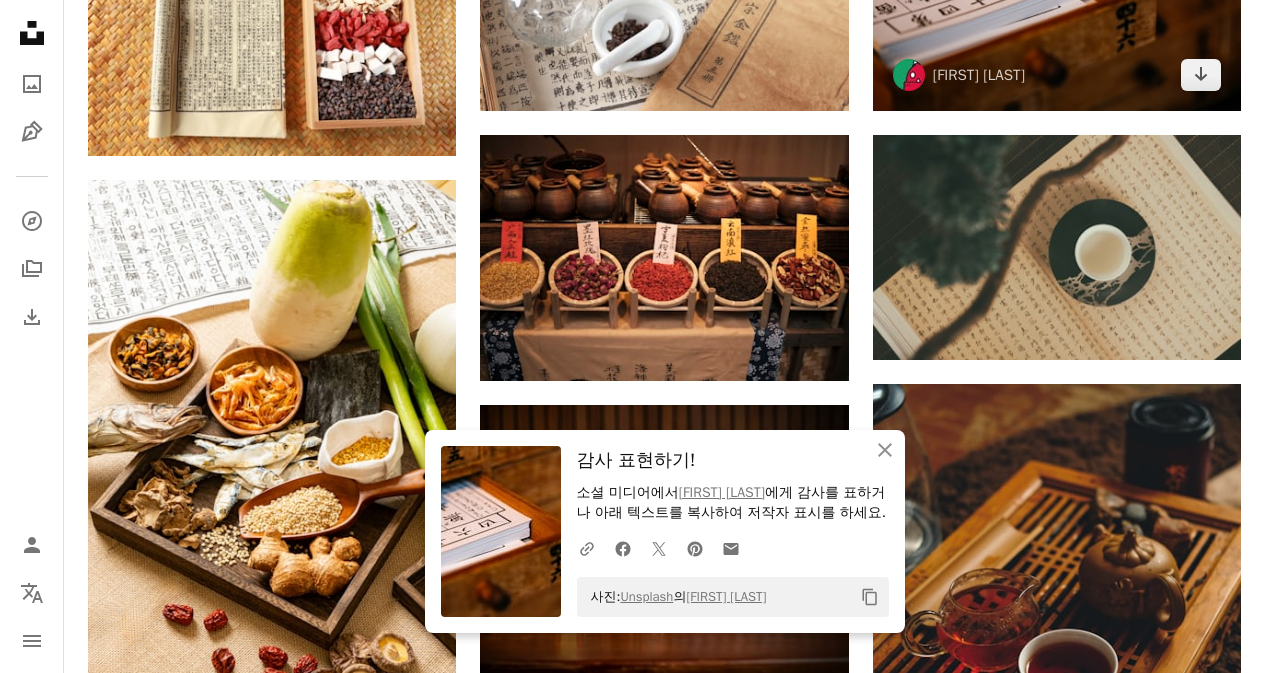 scroll, scrollTop: 666, scrollLeft: 0, axis: vertical 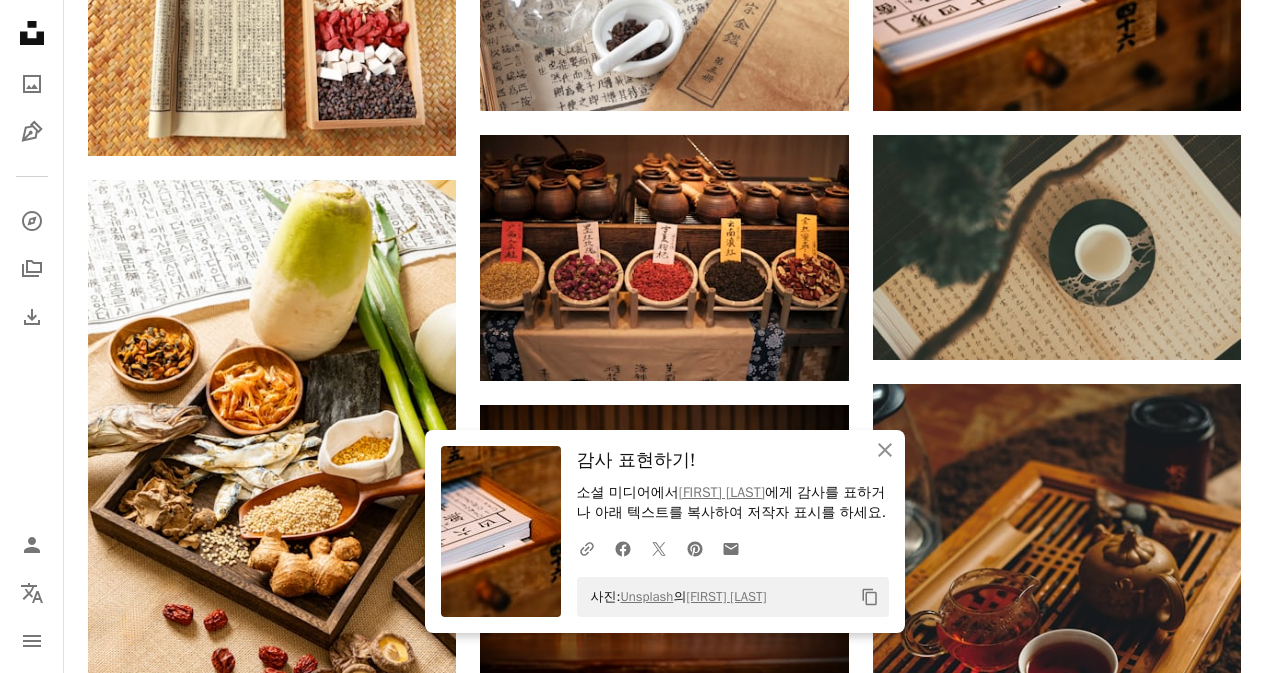 click on "Arrow pointing down" 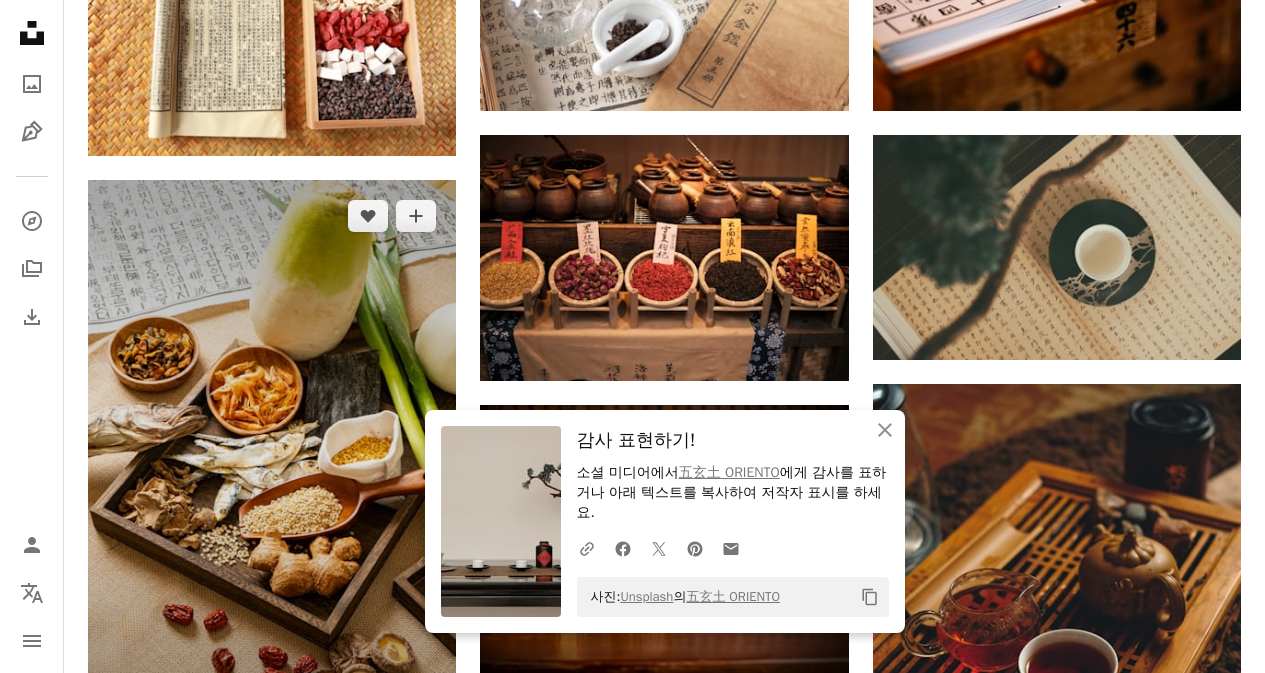 scroll, scrollTop: 1500, scrollLeft: 0, axis: vertical 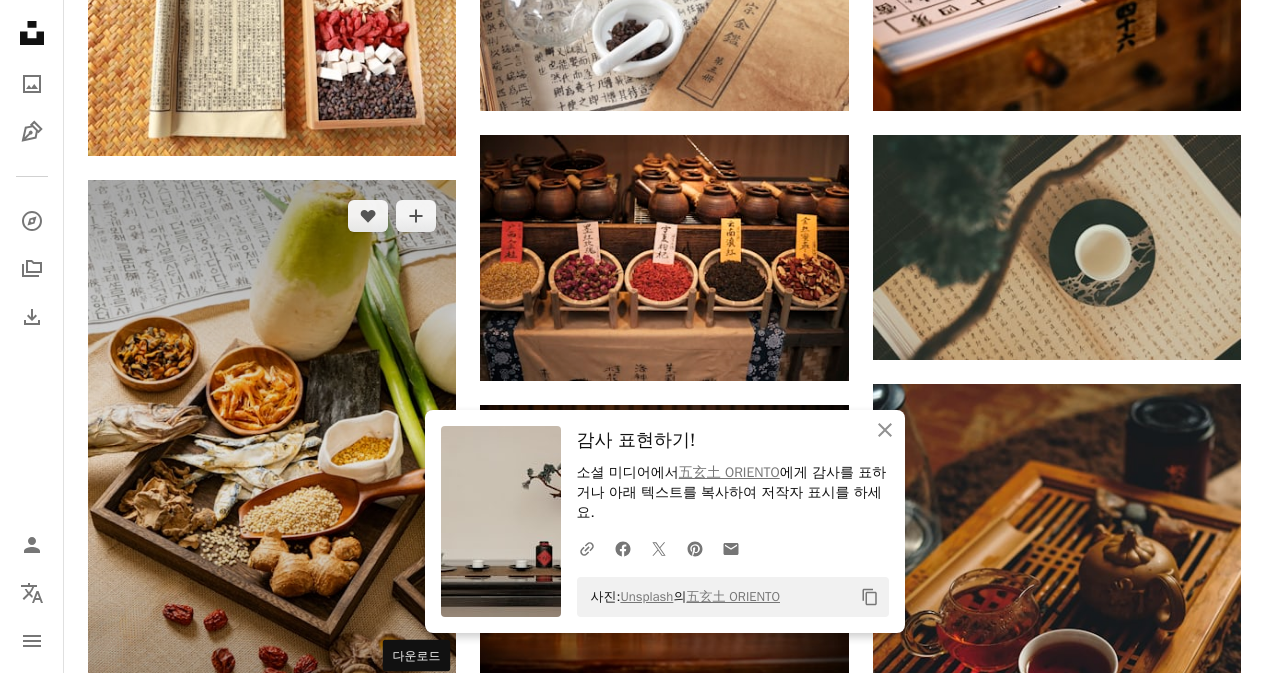 click 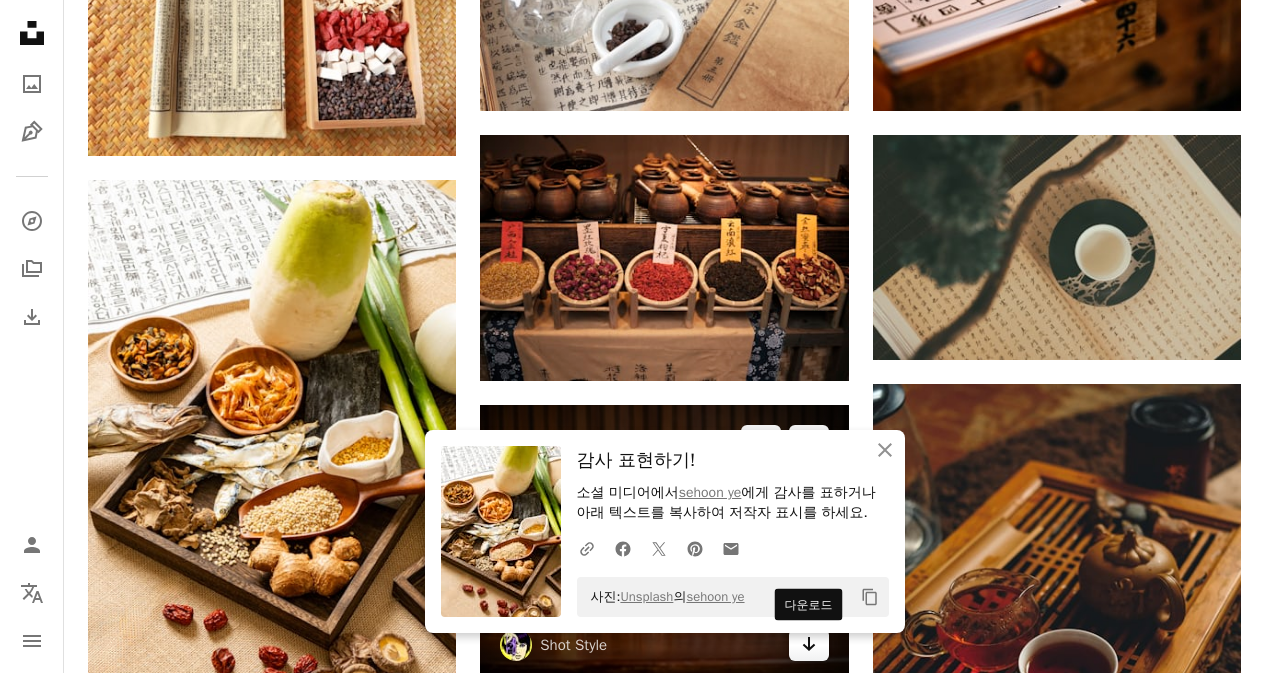 drag, startPoint x: 814, startPoint y: 310, endPoint x: 797, endPoint y: 247, distance: 65.25335 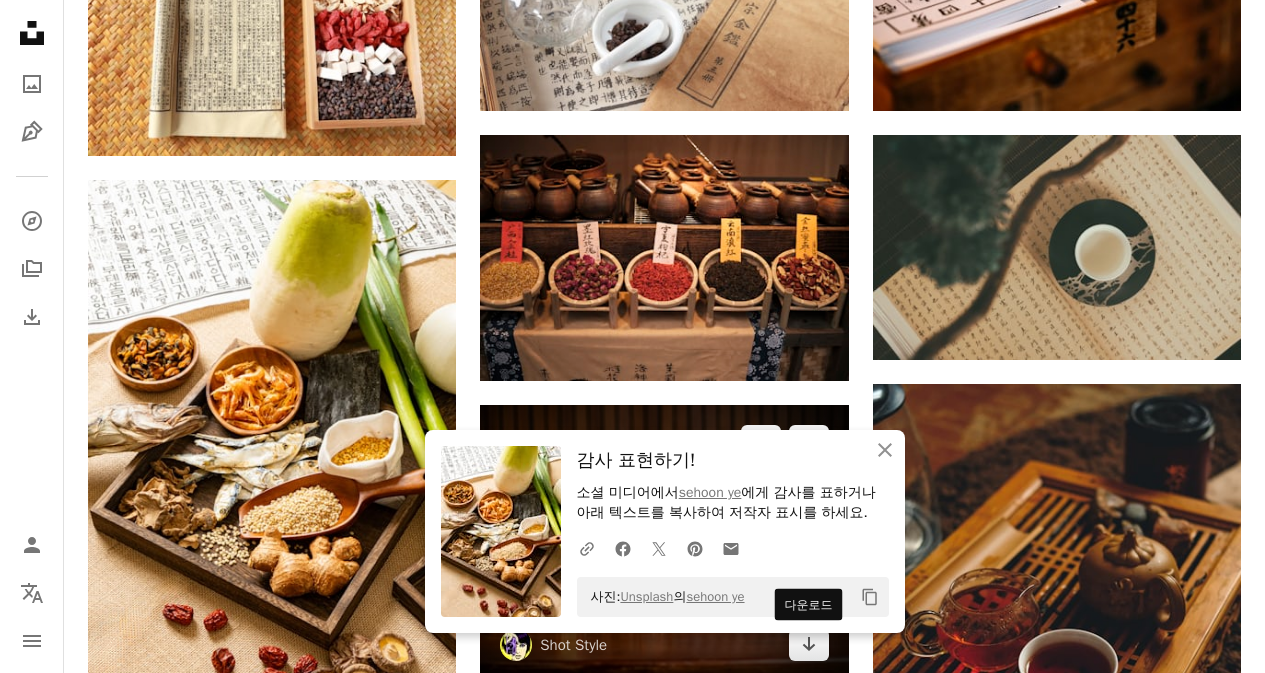 click 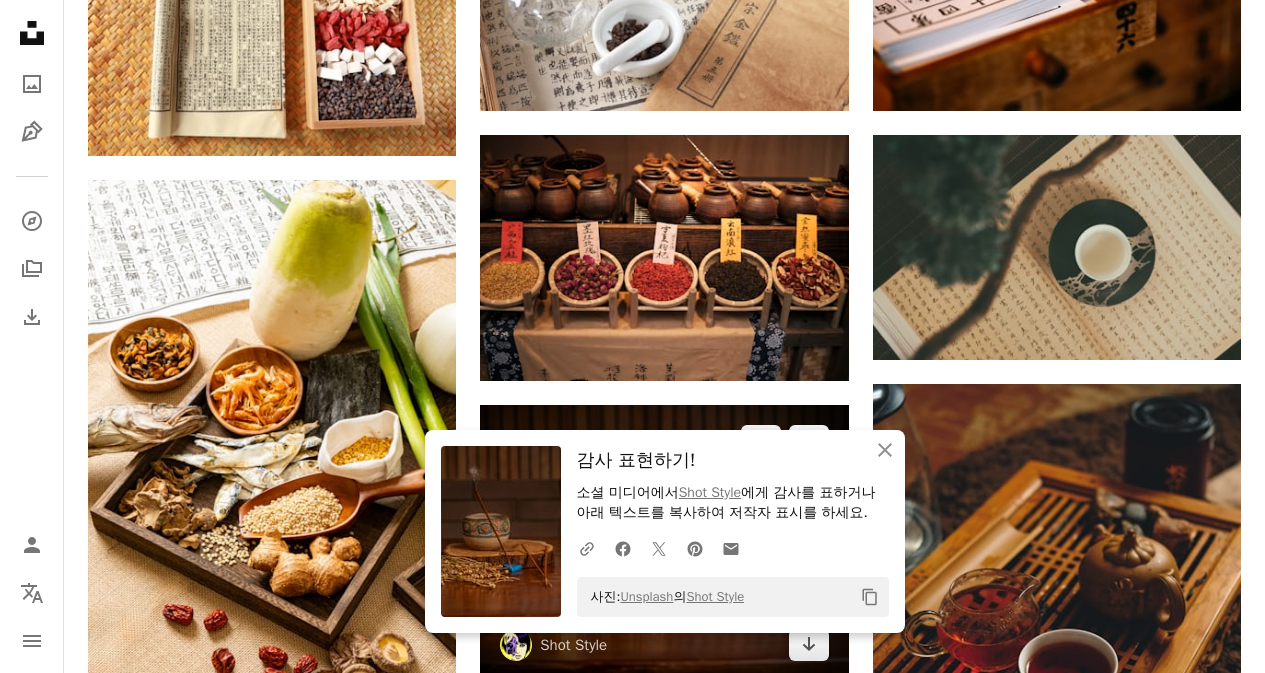 scroll, scrollTop: 1333, scrollLeft: 0, axis: vertical 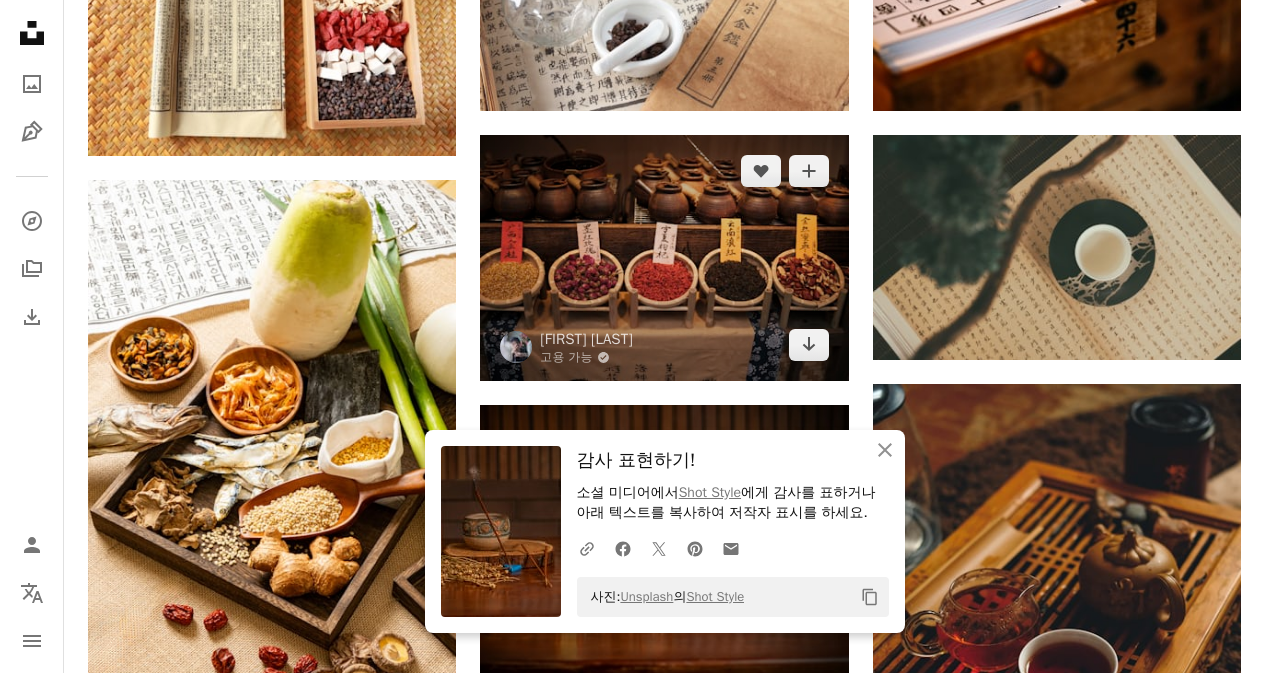 drag, startPoint x: 807, startPoint y: 177, endPoint x: 887, endPoint y: 177, distance: 80 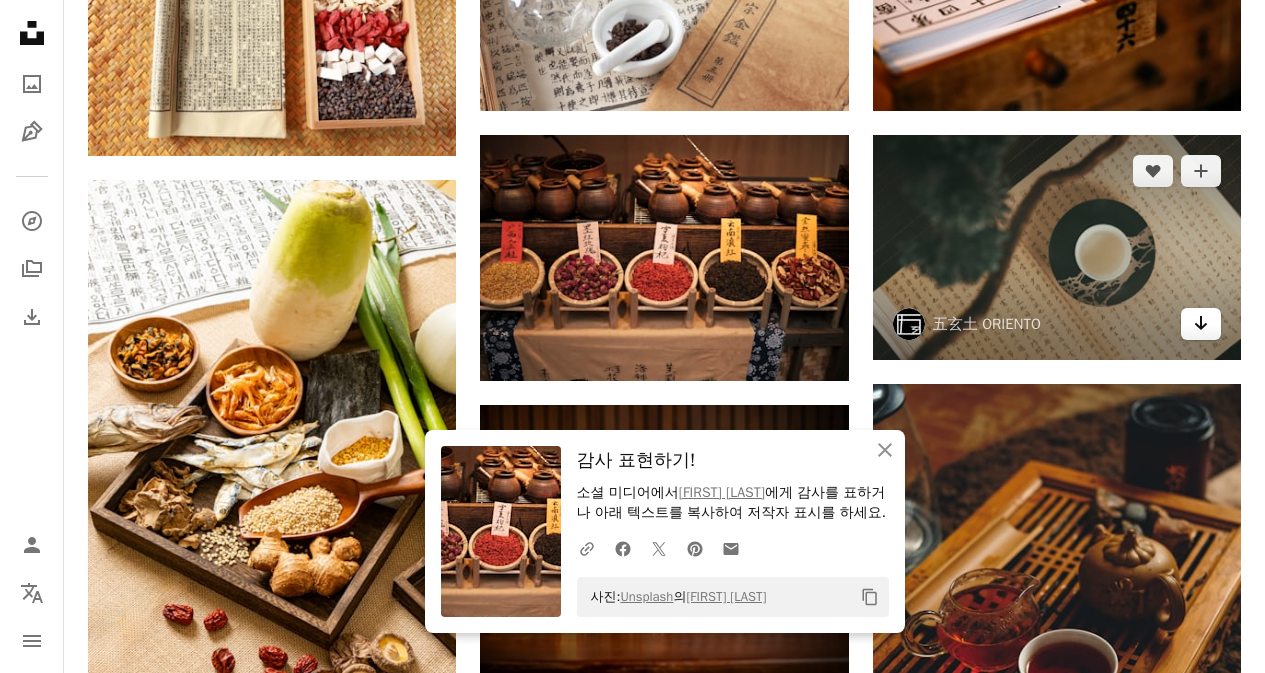 click on "Arrow pointing down" at bounding box center [1201, 324] 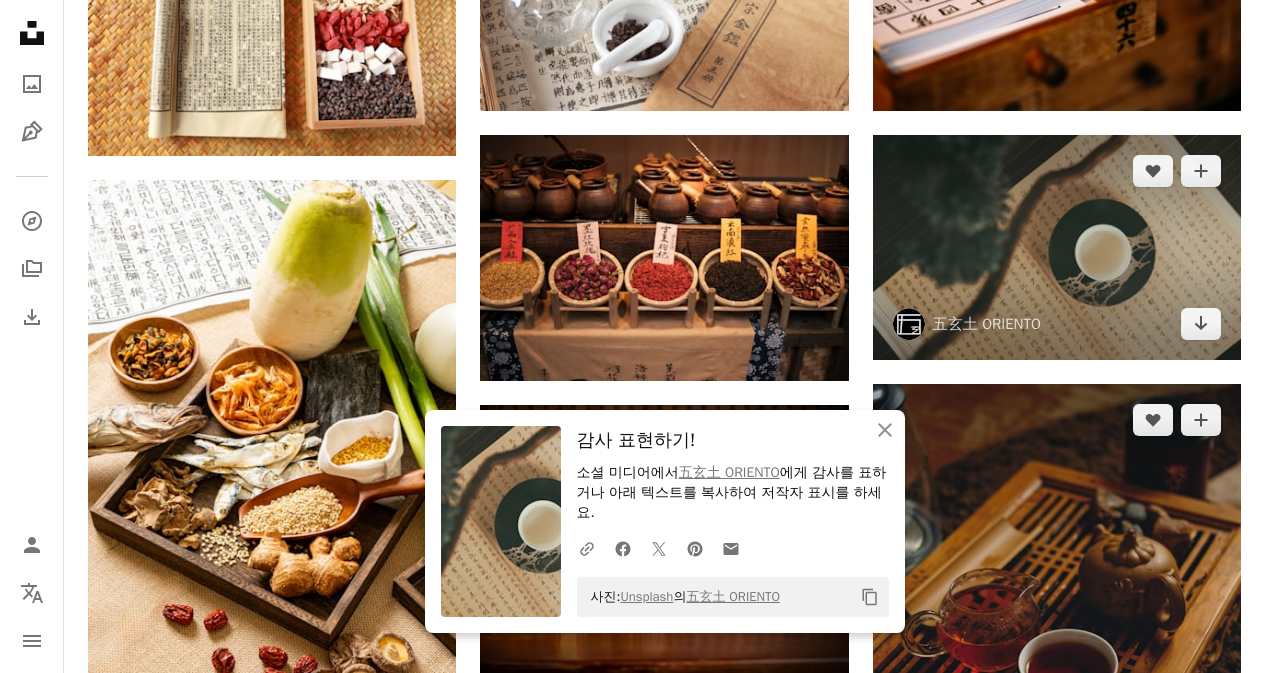 scroll, scrollTop: 1500, scrollLeft: 0, axis: vertical 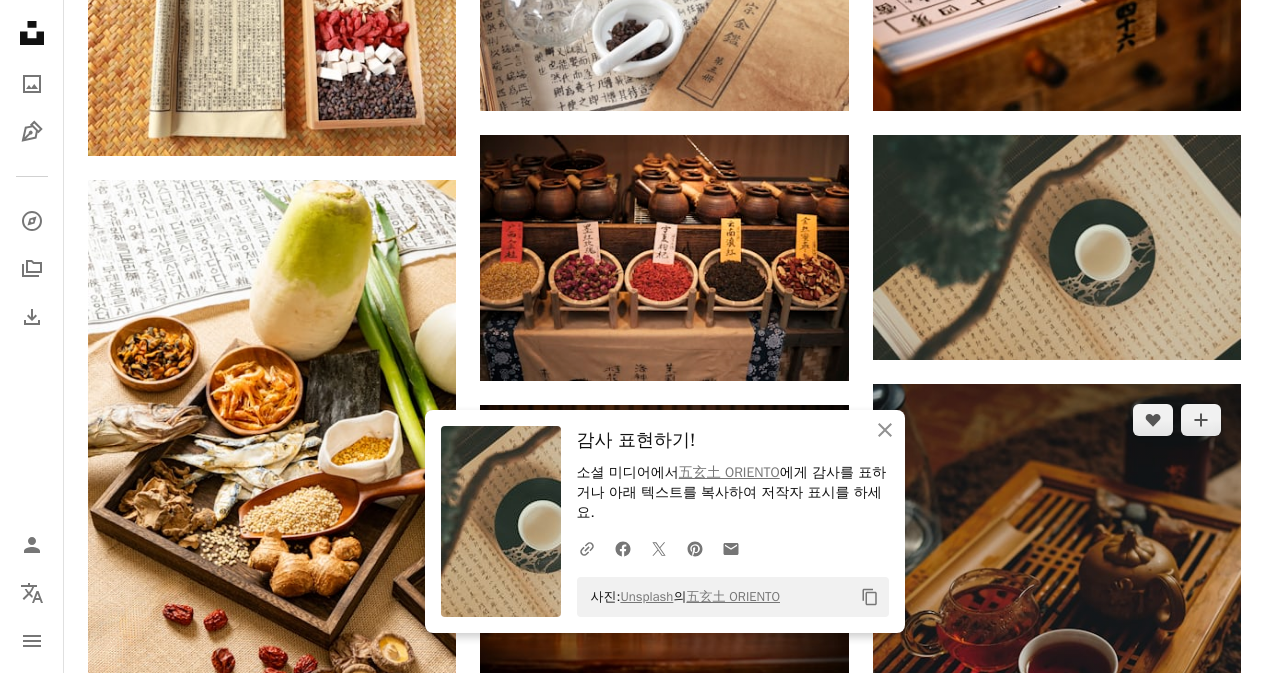 click on "Arrow pointing down" 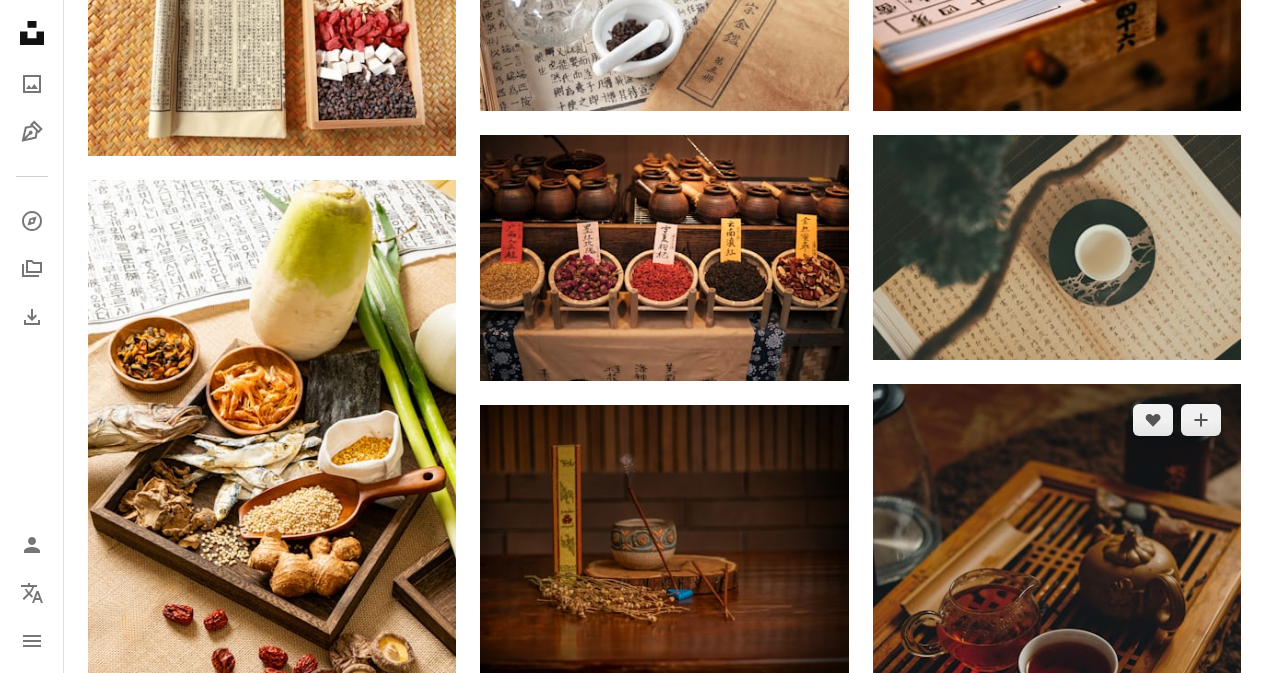 scroll, scrollTop: 2000, scrollLeft: 0, axis: vertical 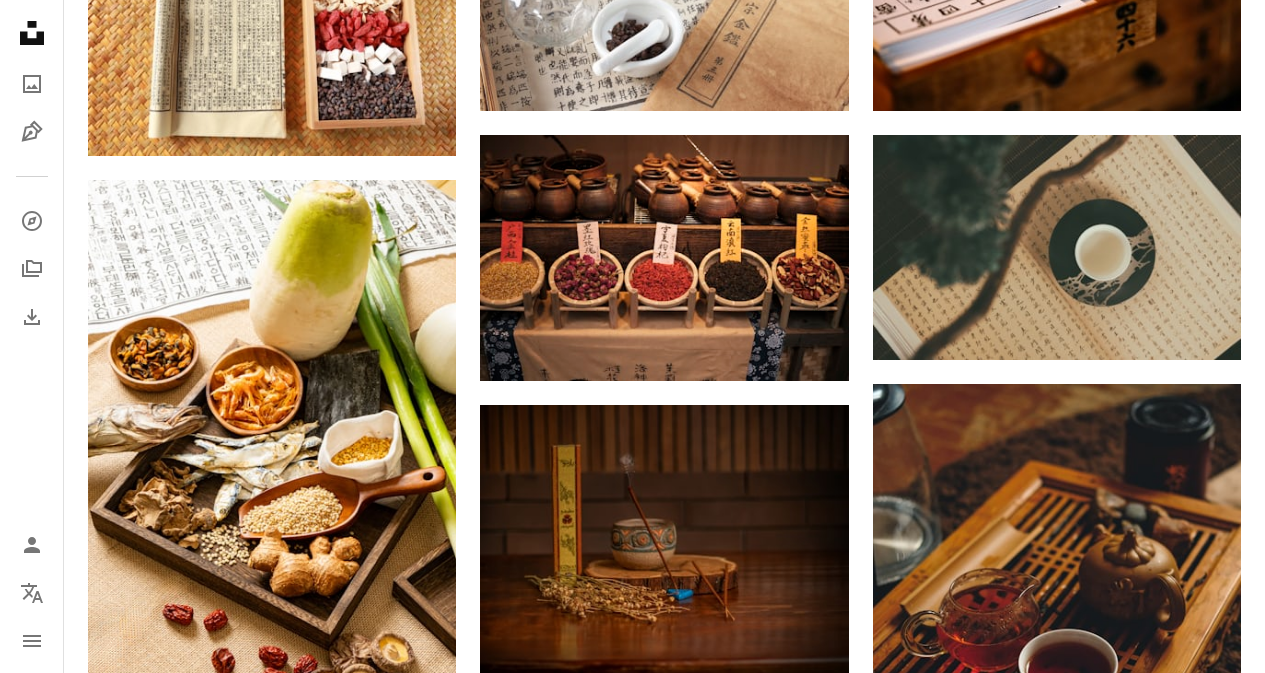 click on "Arrow pointing down" 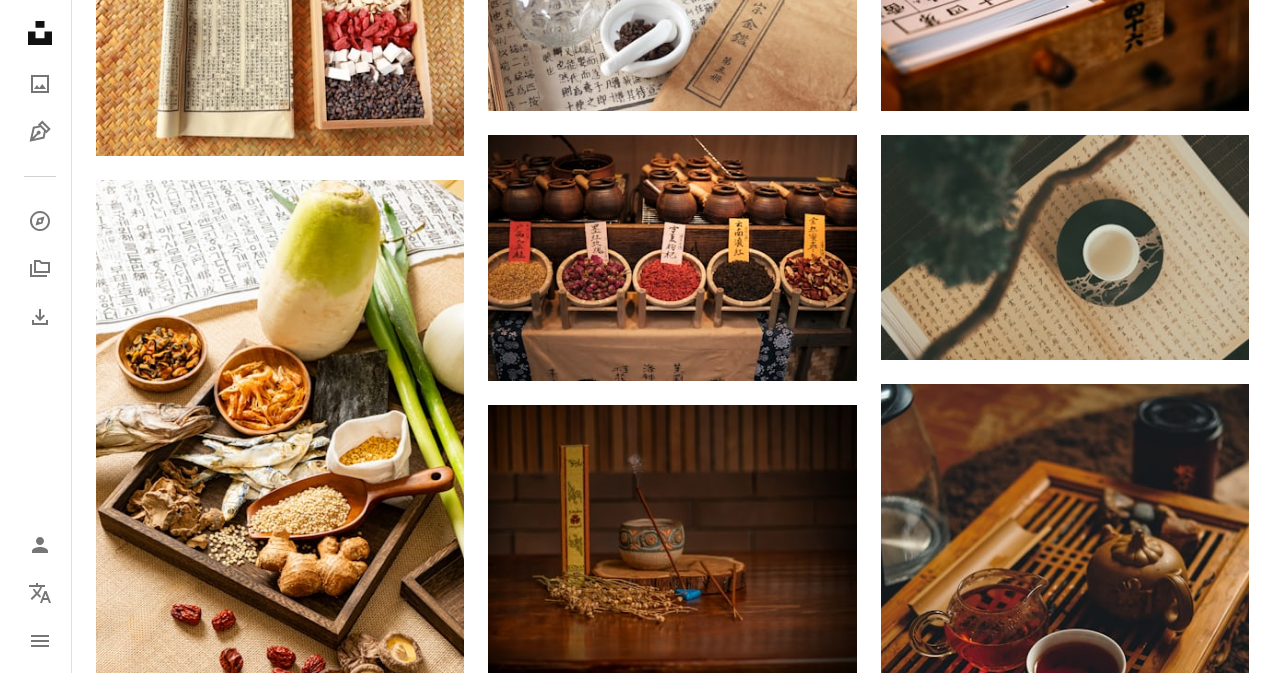 scroll, scrollTop: 0, scrollLeft: 0, axis: both 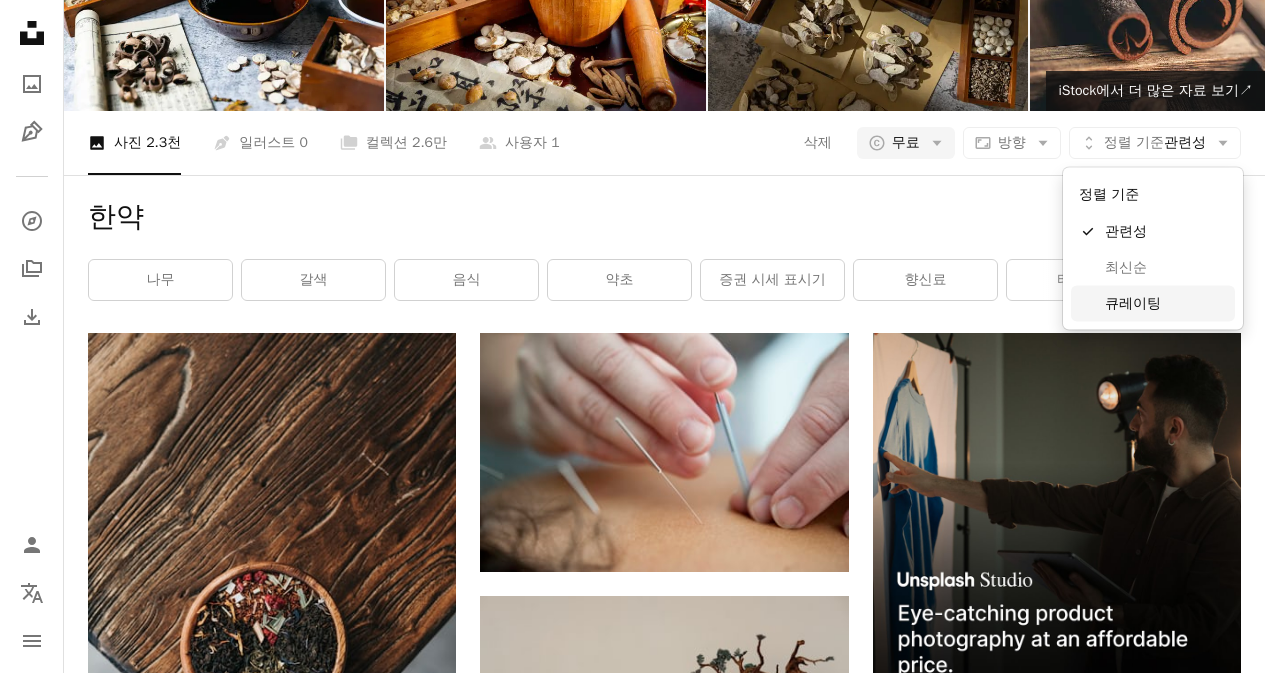 click on "큐레이팅" at bounding box center [1166, 303] 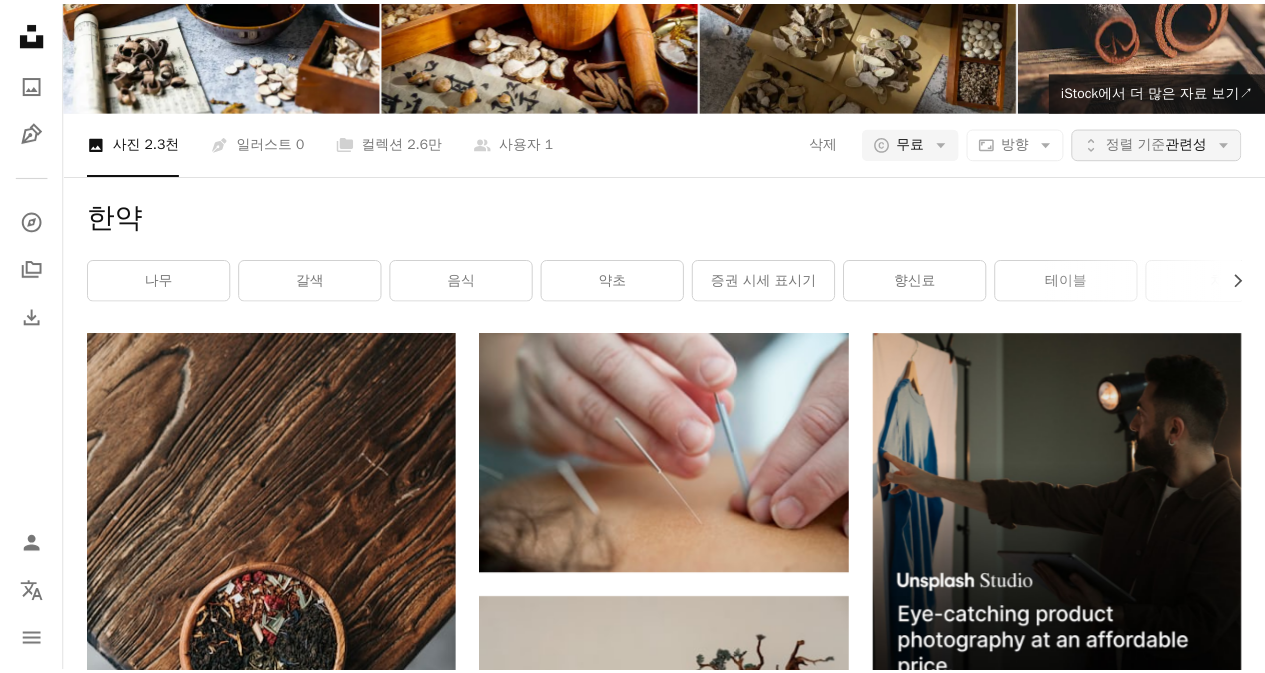 scroll, scrollTop: 0, scrollLeft: 0, axis: both 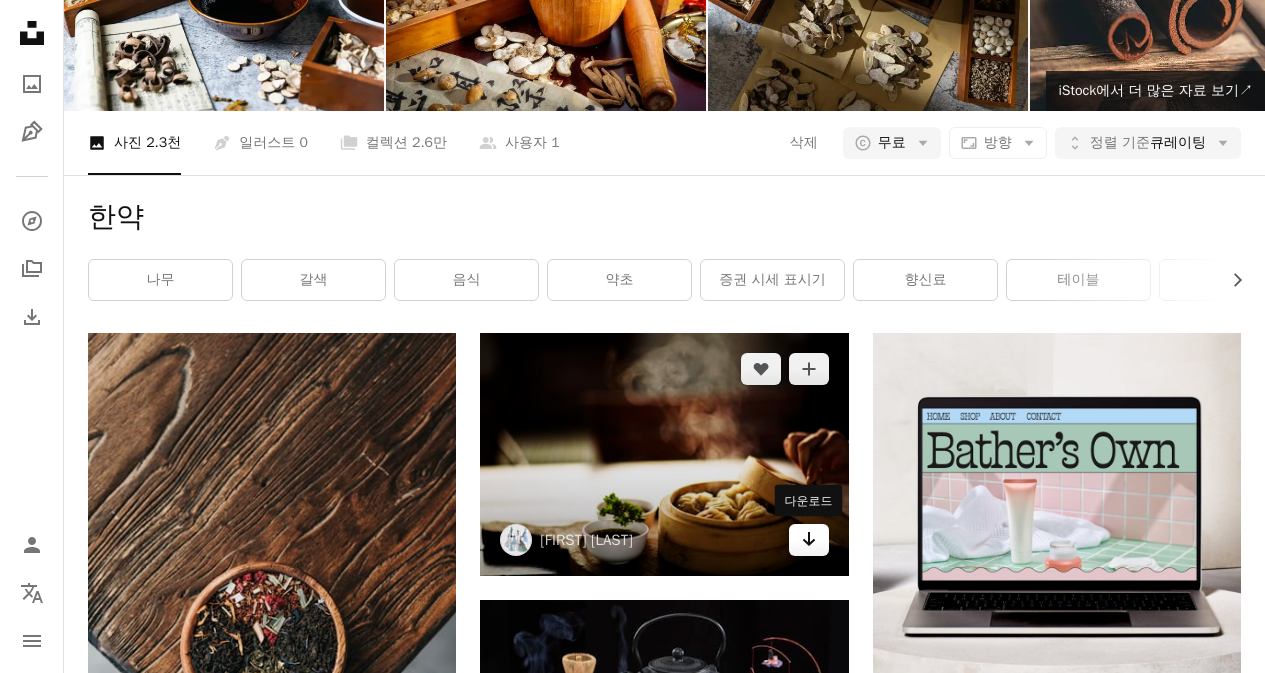 click on "Arrow pointing down" 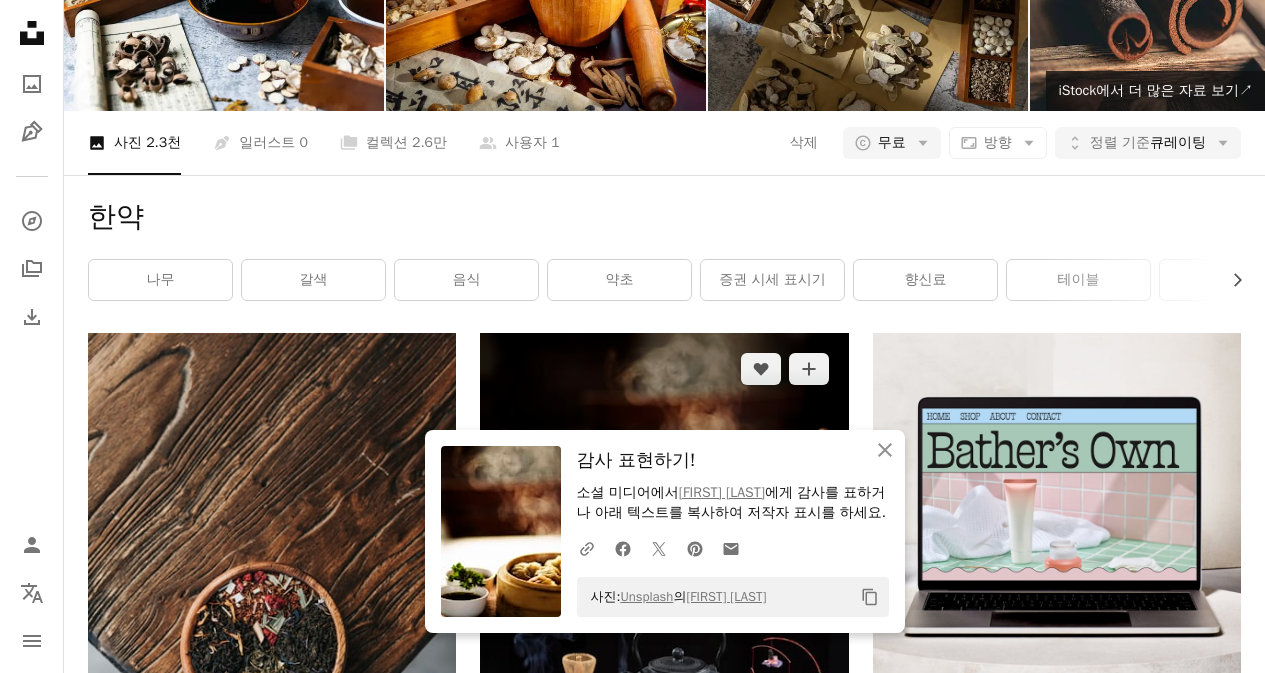 scroll, scrollTop: 833, scrollLeft: 0, axis: vertical 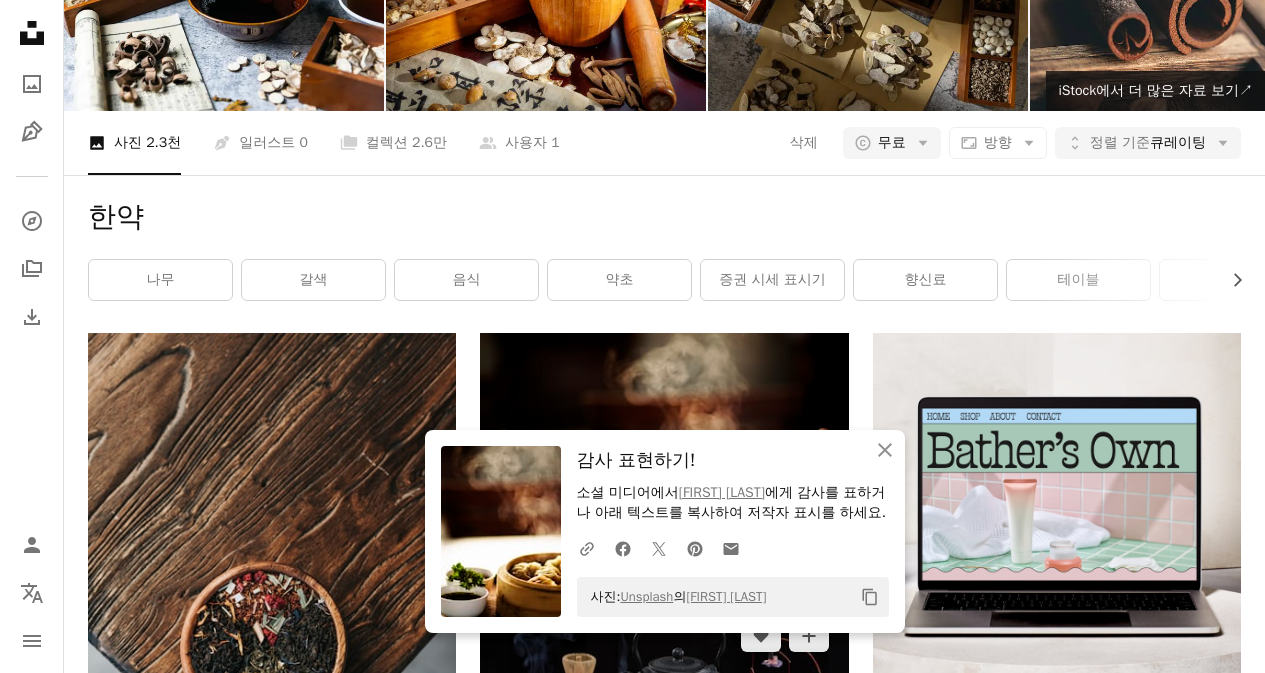 drag, startPoint x: 811, startPoint y: 132, endPoint x: 748, endPoint y: 132, distance: 63 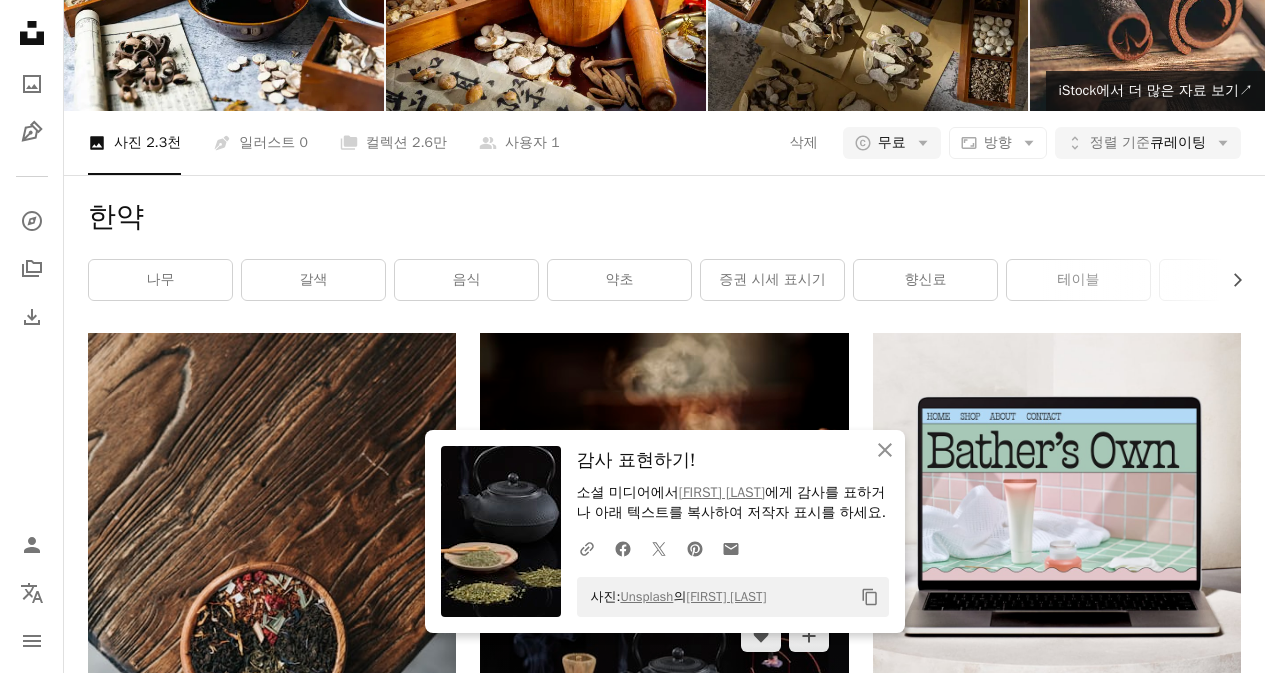 scroll, scrollTop: 1000, scrollLeft: 0, axis: vertical 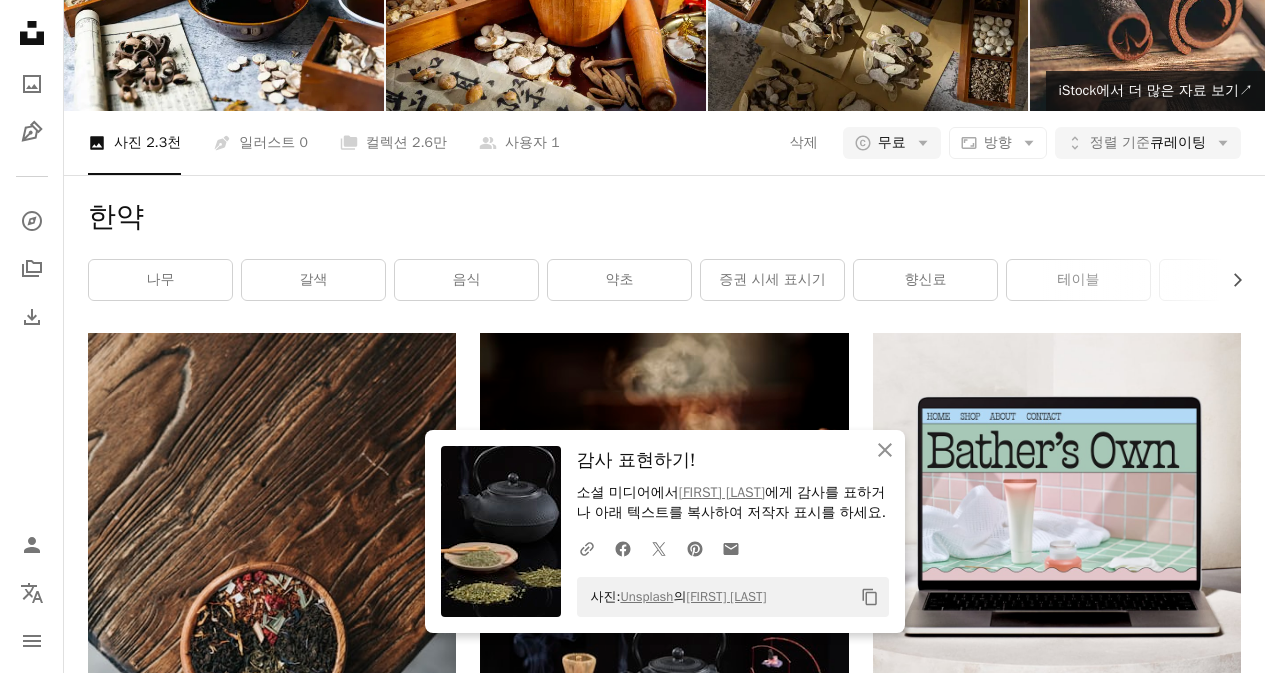 click on "Arrow pointing down" 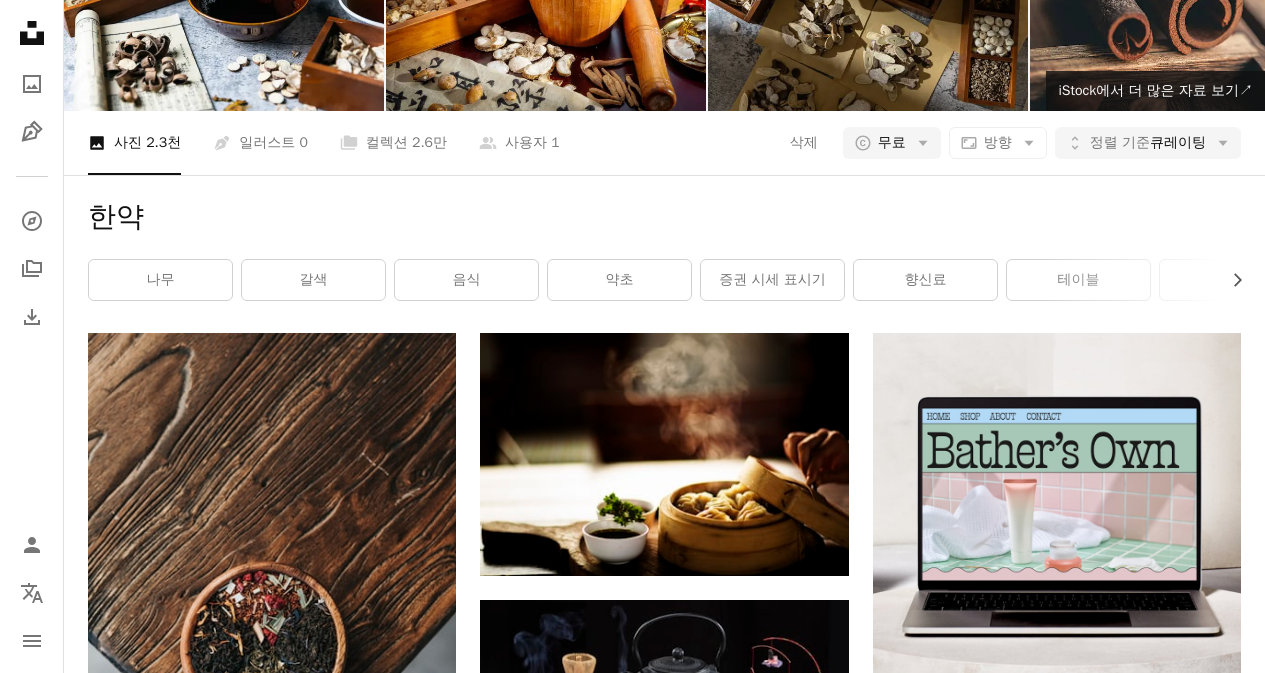 scroll, scrollTop: 1833, scrollLeft: 0, axis: vertical 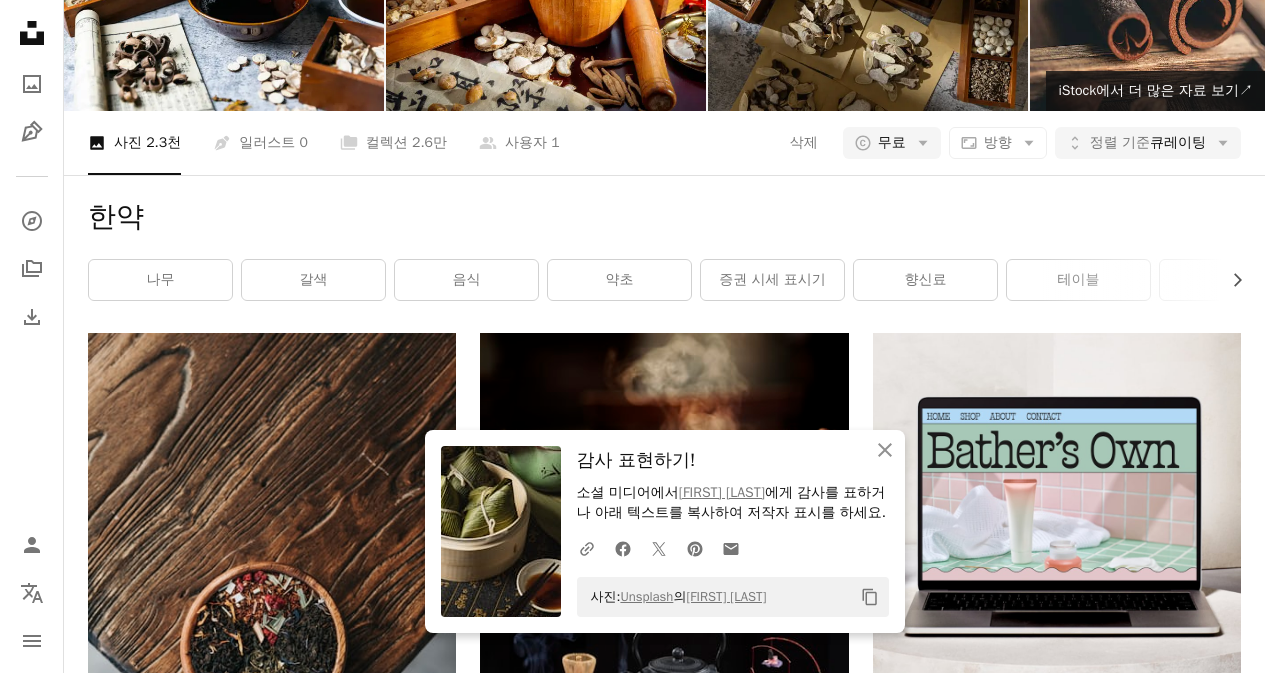 drag, startPoint x: 1195, startPoint y: 198, endPoint x: 1129, endPoint y: 198, distance: 66 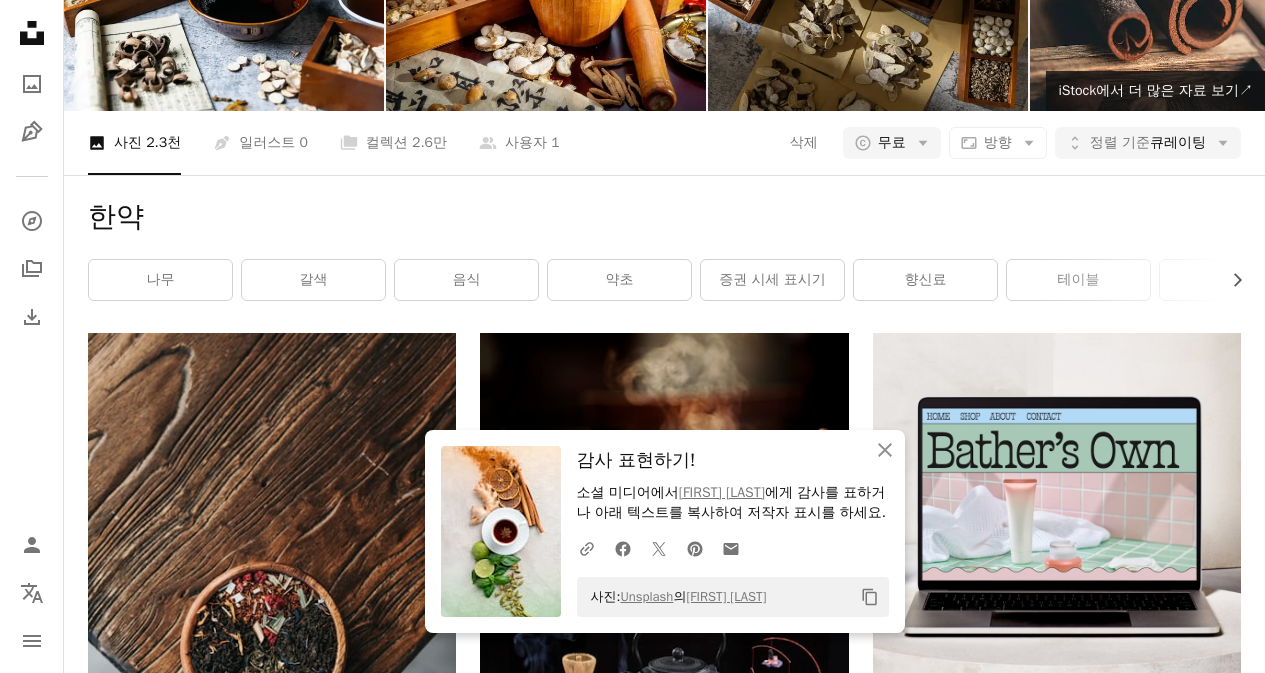 scroll, scrollTop: 2500, scrollLeft: 0, axis: vertical 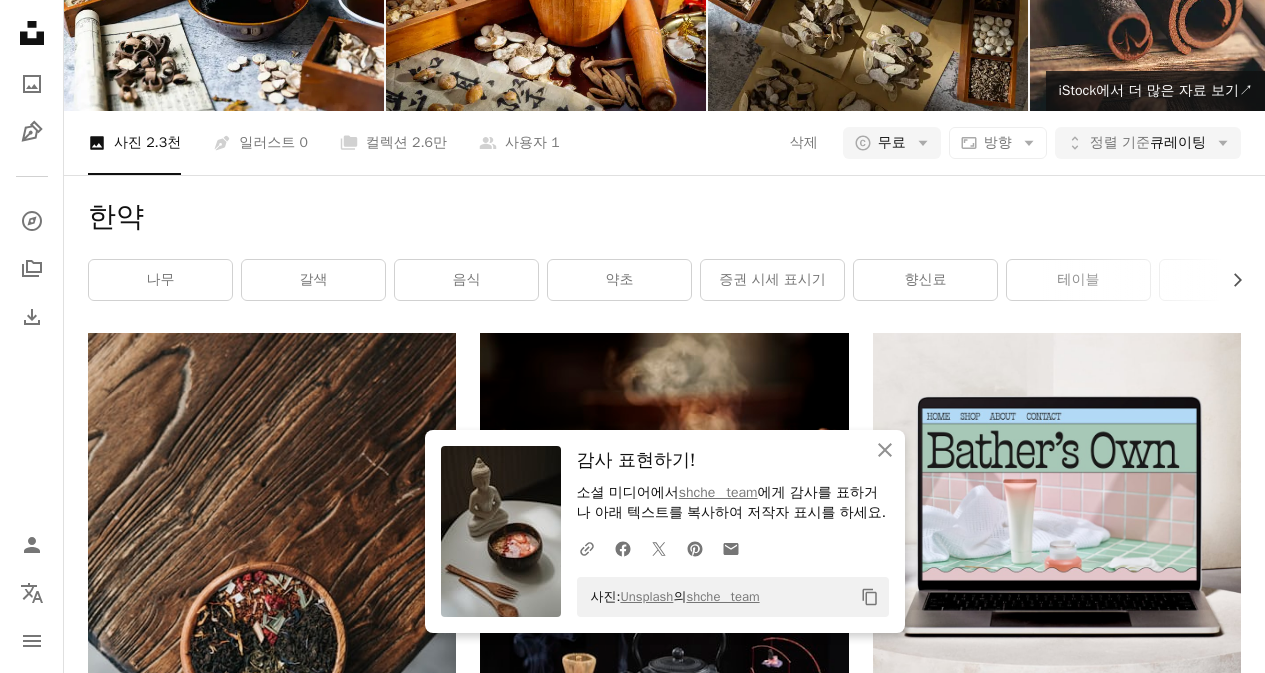 drag, startPoint x: 429, startPoint y: 181, endPoint x: 477, endPoint y: 170, distance: 49.24429 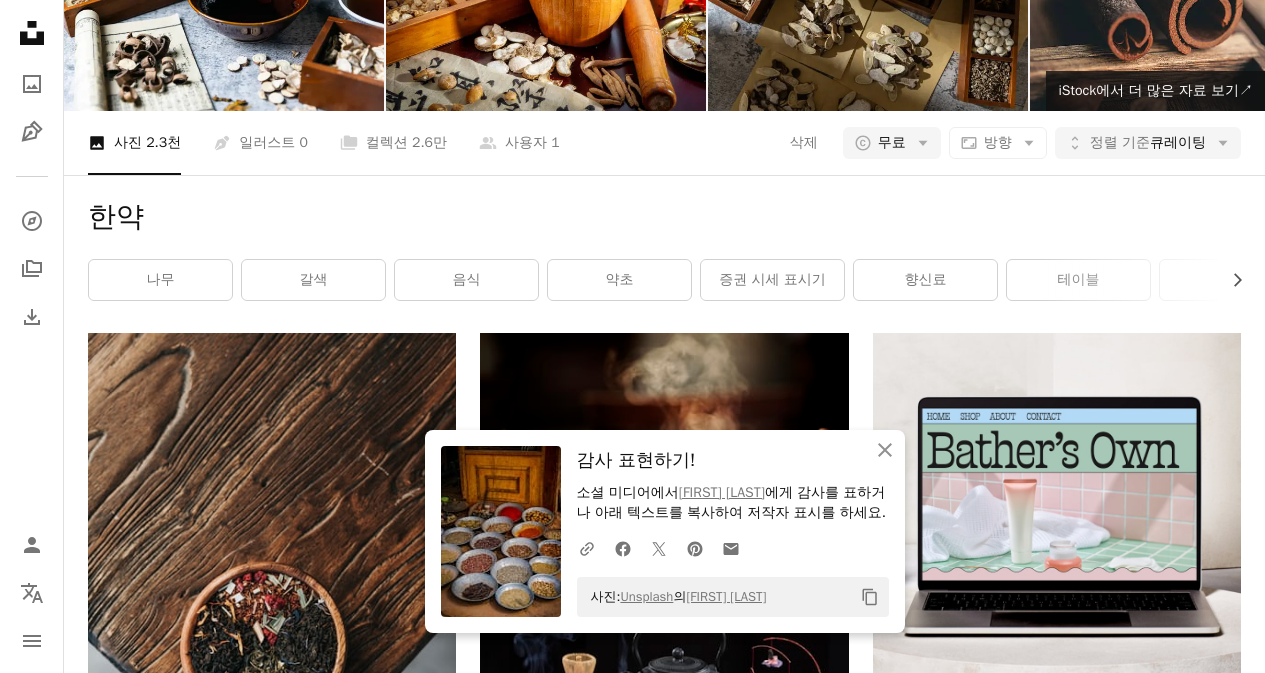 scroll 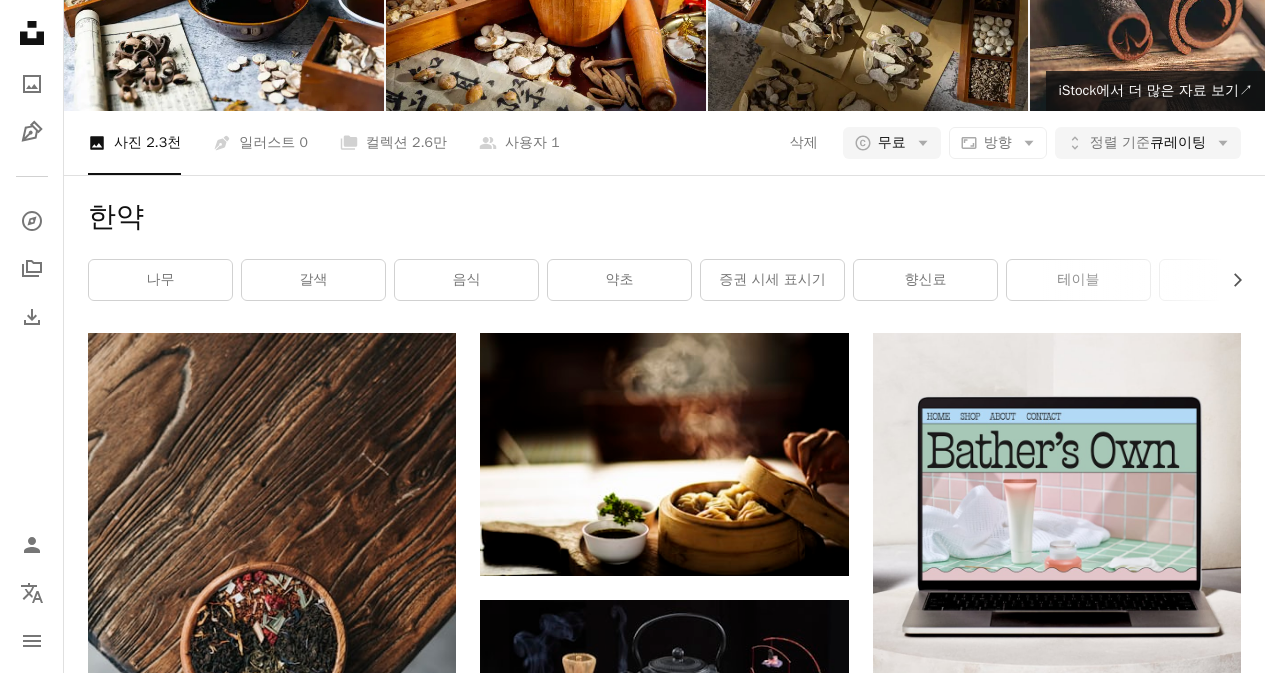 click on "Arrow pointing down" 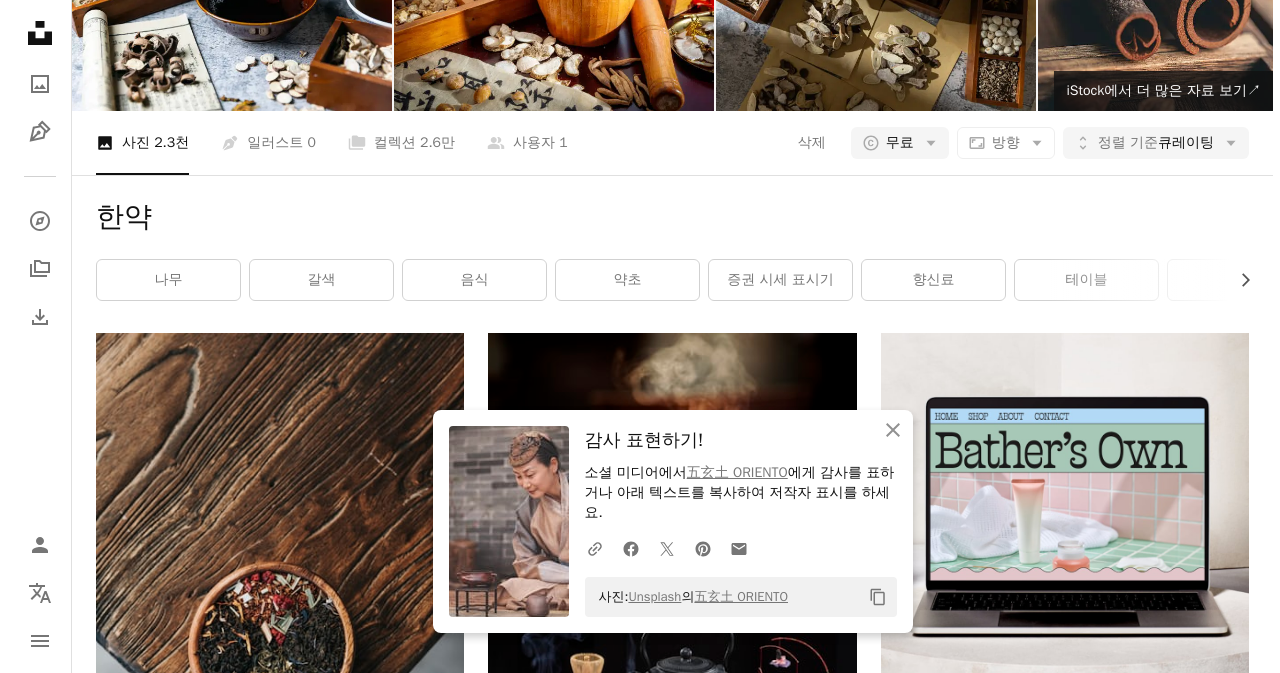 scroll, scrollTop: 3166, scrollLeft: 0, axis: vertical 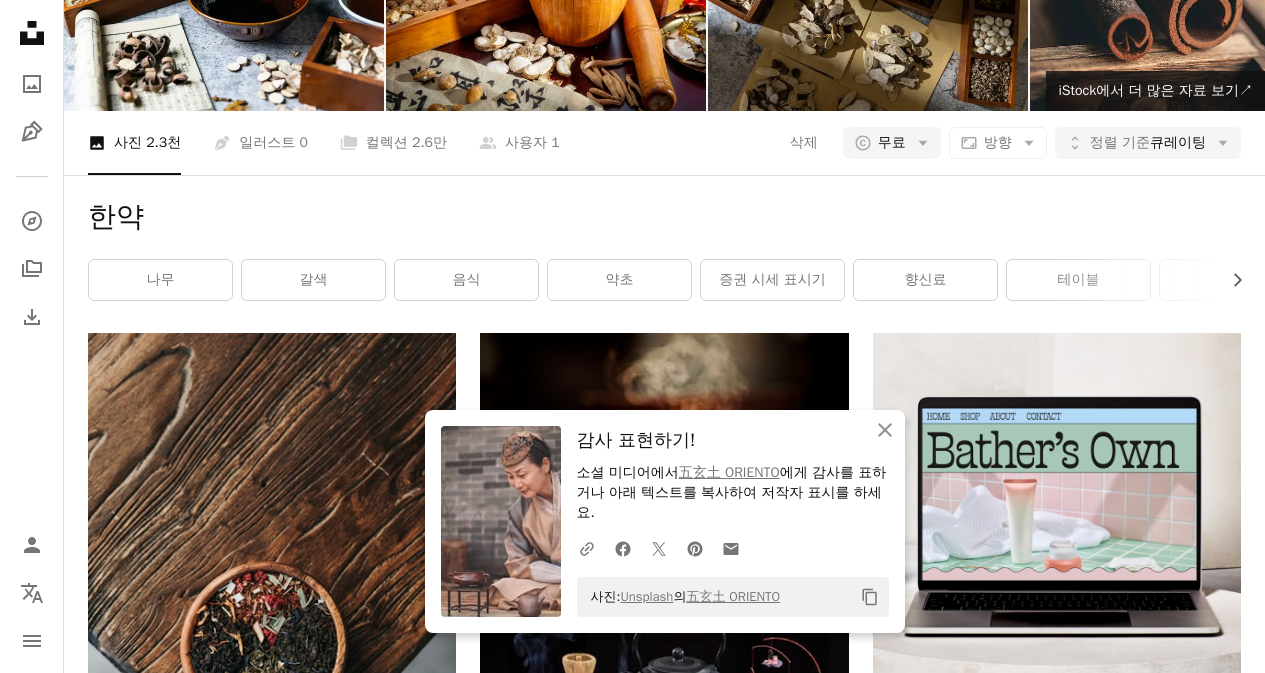 click at bounding box center (272, 3178) 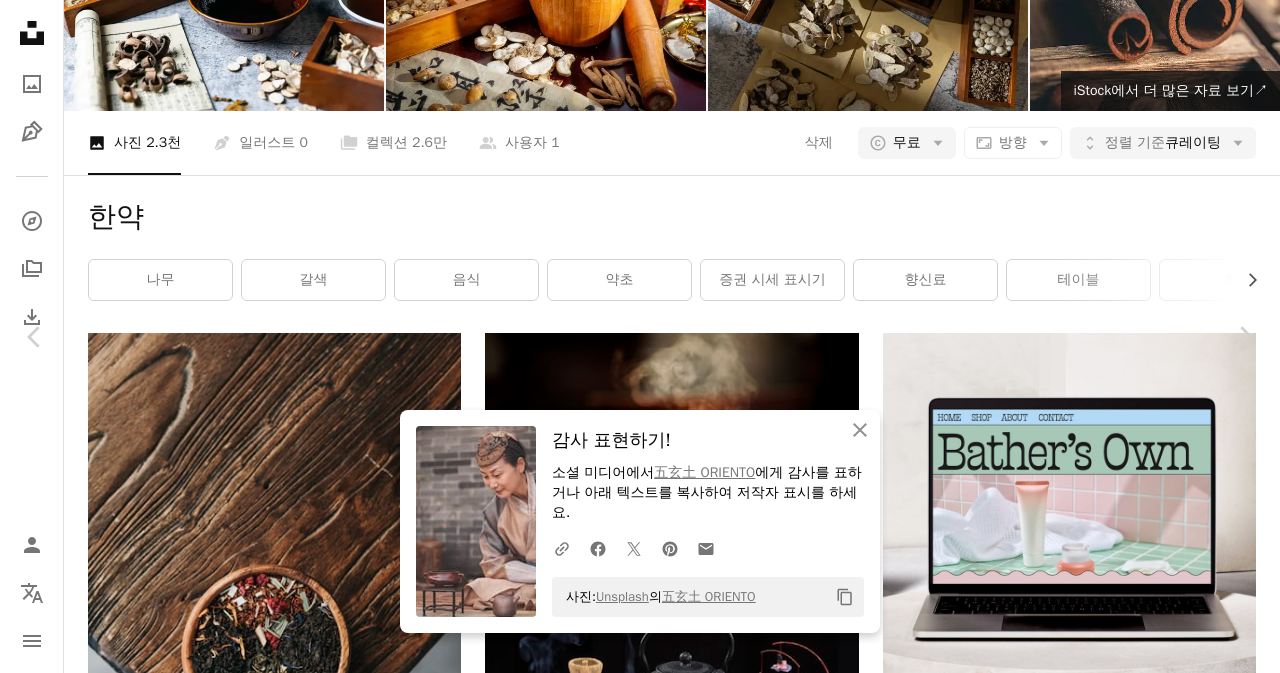 scroll, scrollTop: 1333, scrollLeft: 0, axis: vertical 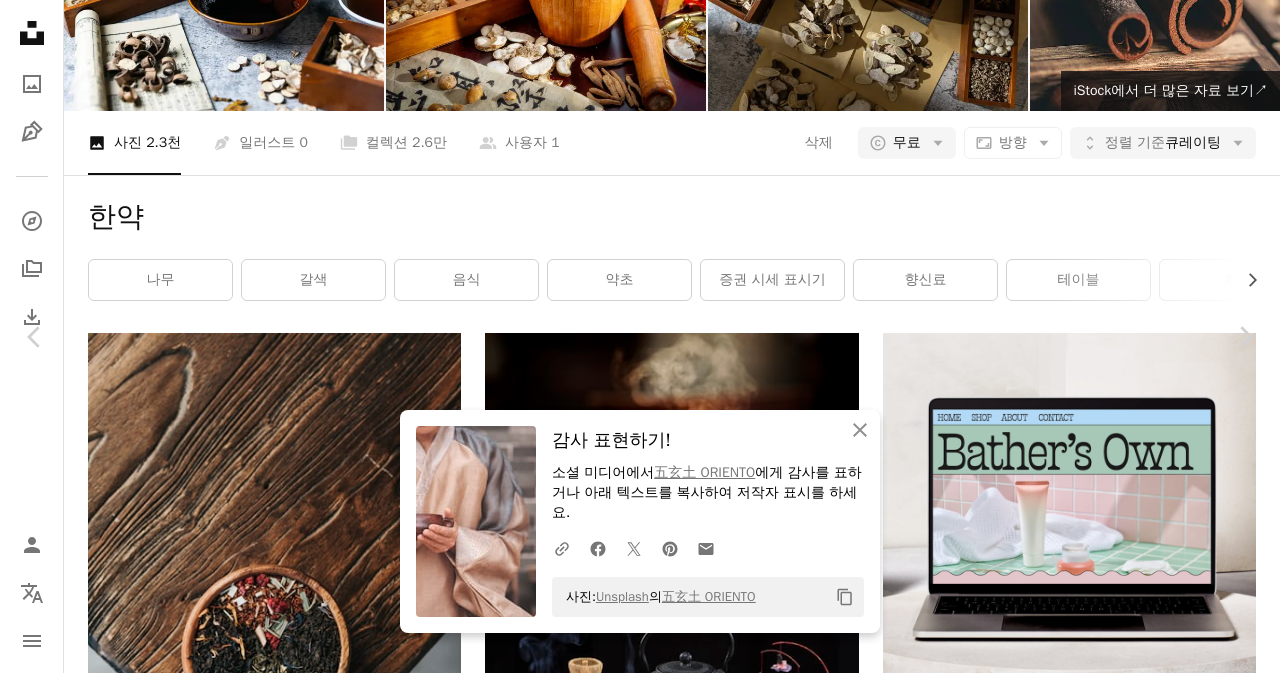 click on "Arrow pointing down" 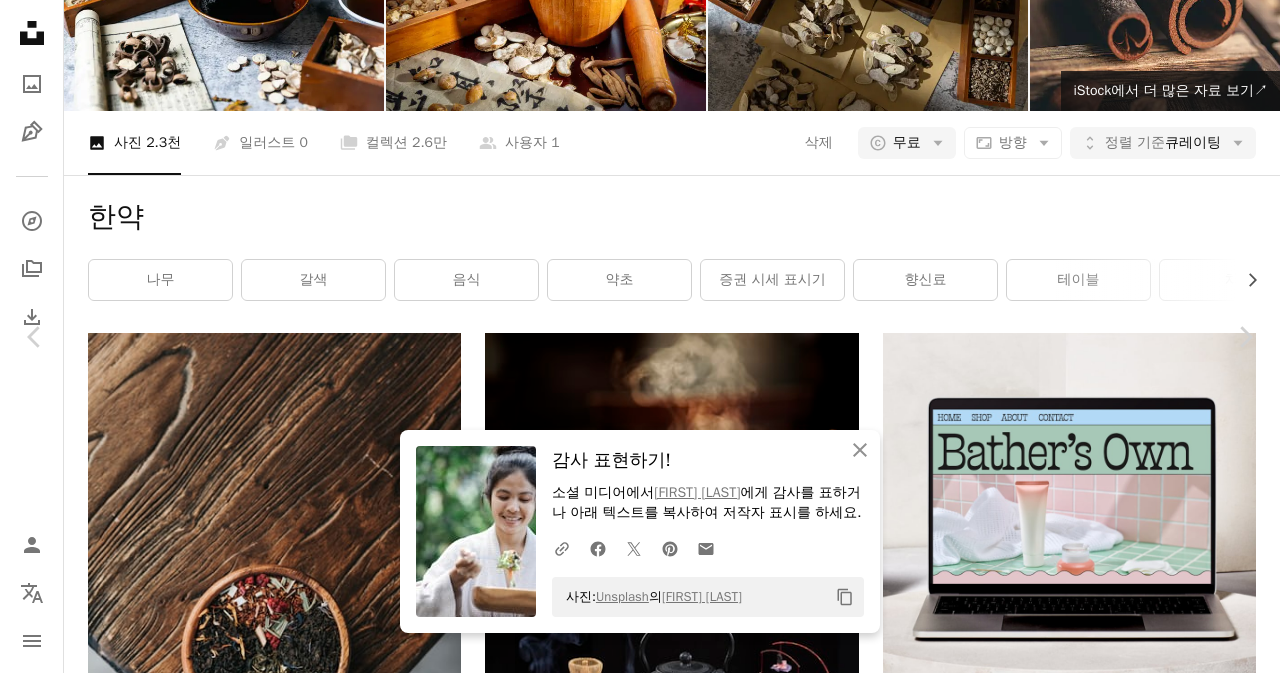 scroll, scrollTop: 2333, scrollLeft: 0, axis: vertical 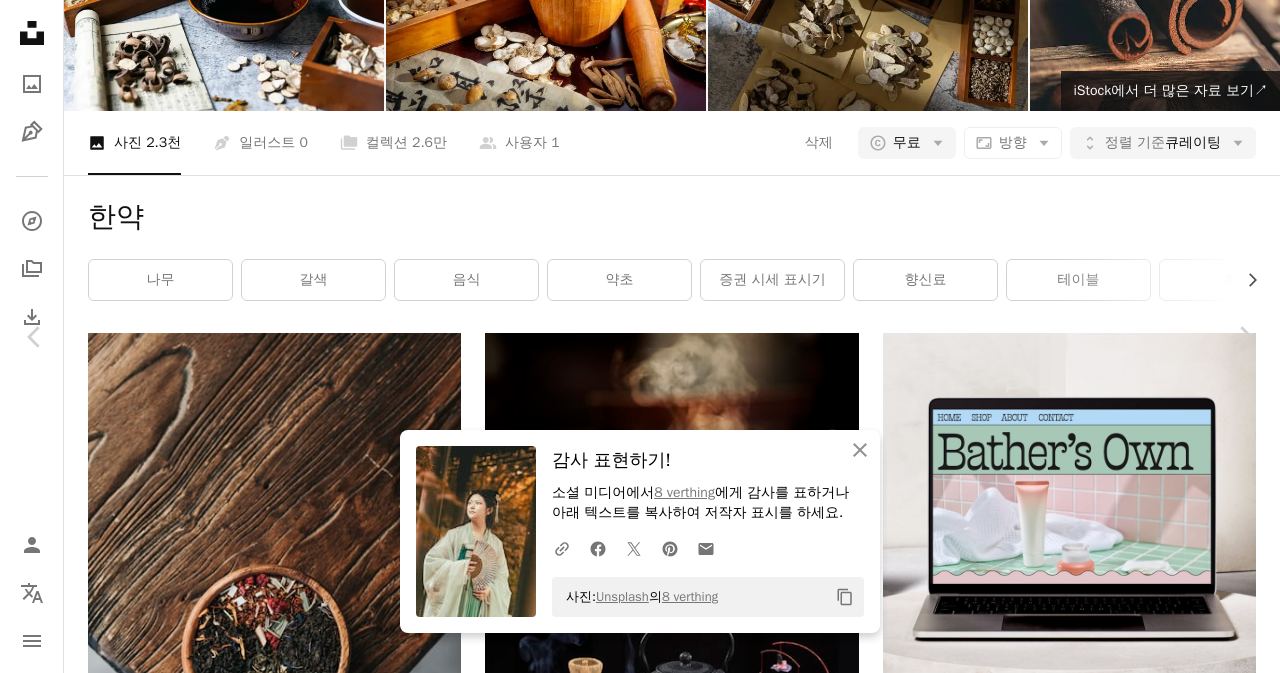 click on "Arrow pointing down" 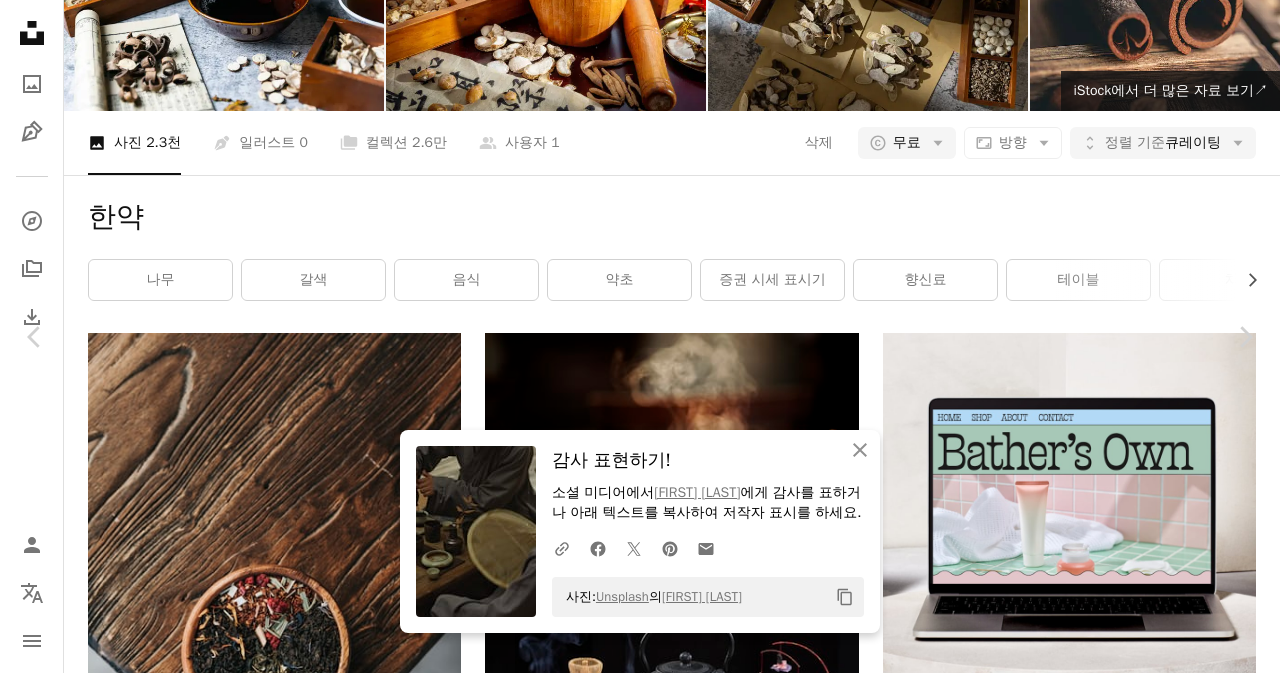 scroll, scrollTop: 3833, scrollLeft: 0, axis: vertical 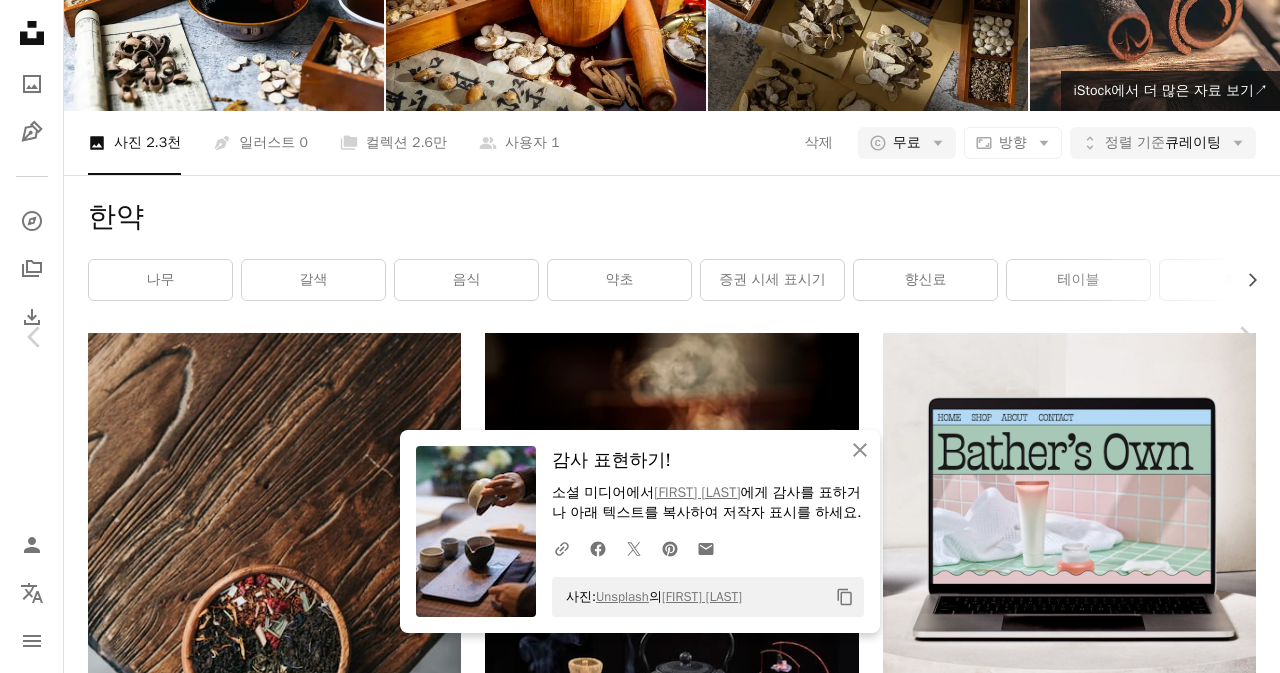 click 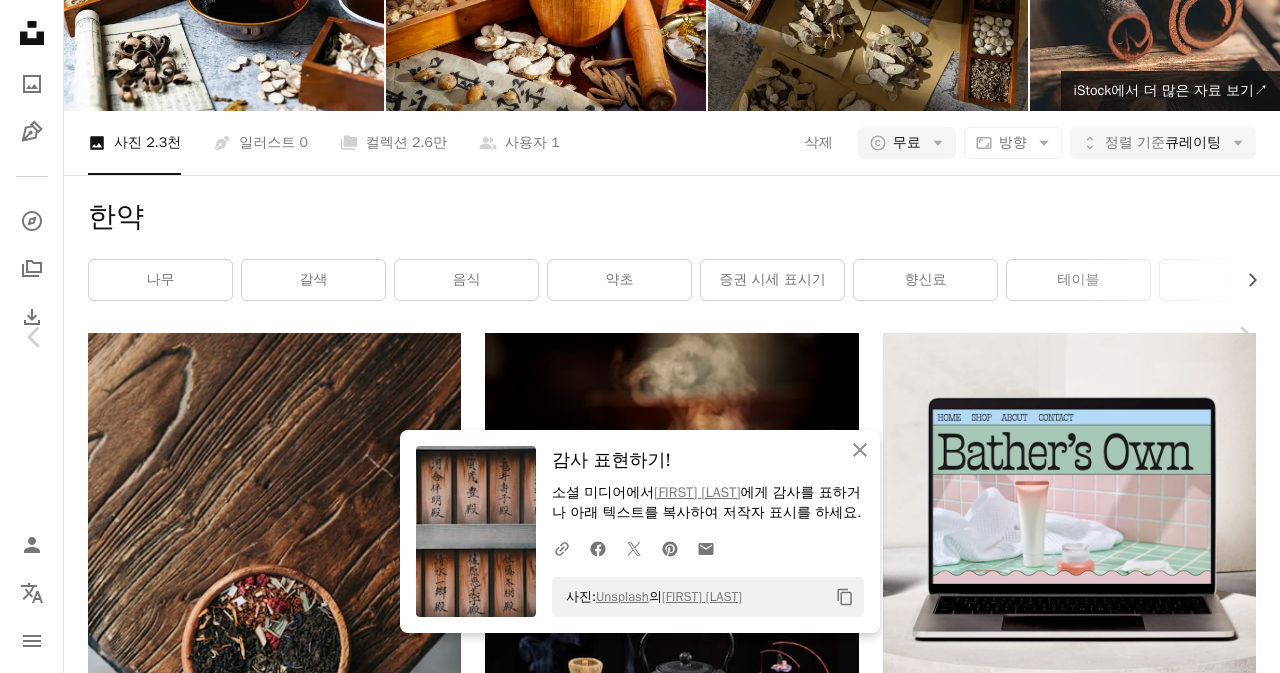 scroll, scrollTop: 5965, scrollLeft: 0, axis: vertical 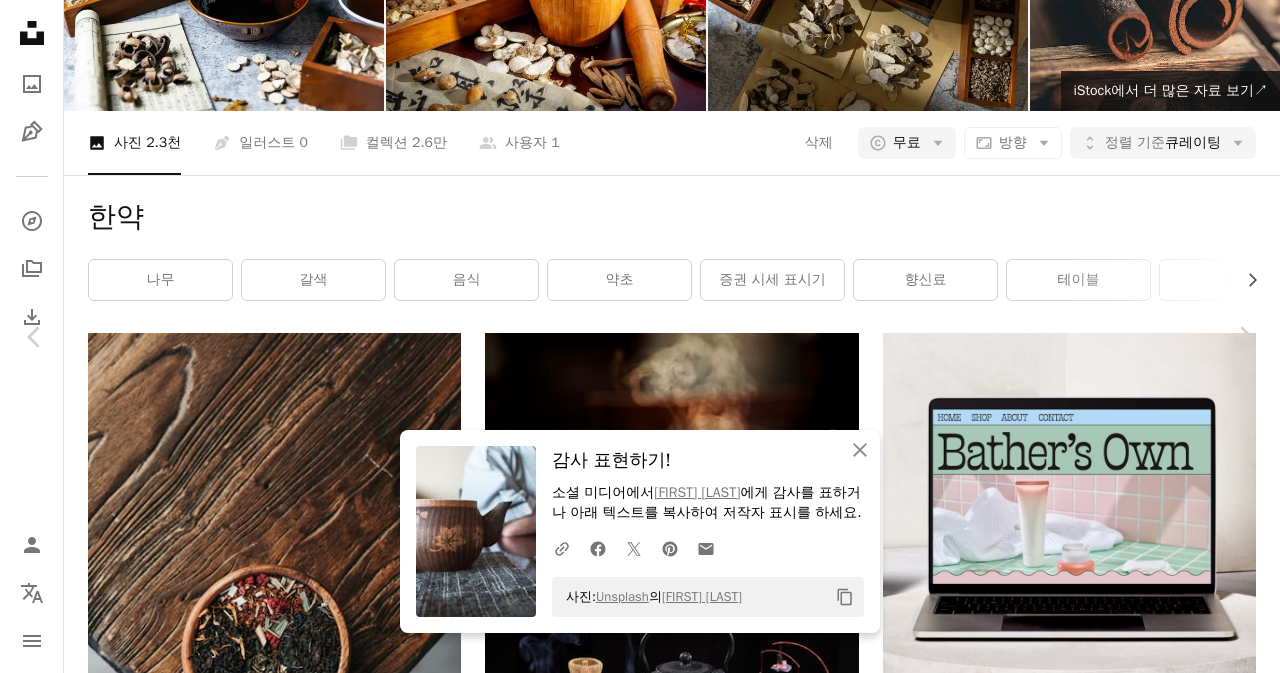 click on "Arrow pointing down" at bounding box center (397, 7573) 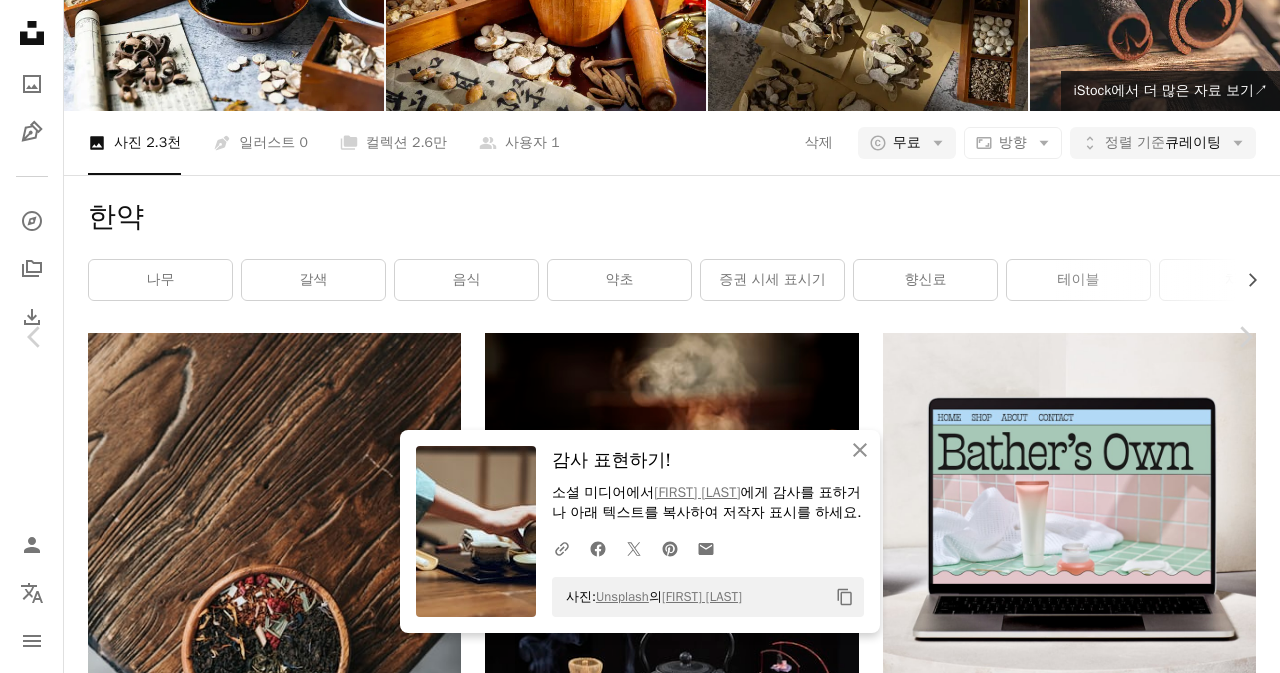 scroll, scrollTop: 9852, scrollLeft: 0, axis: vertical 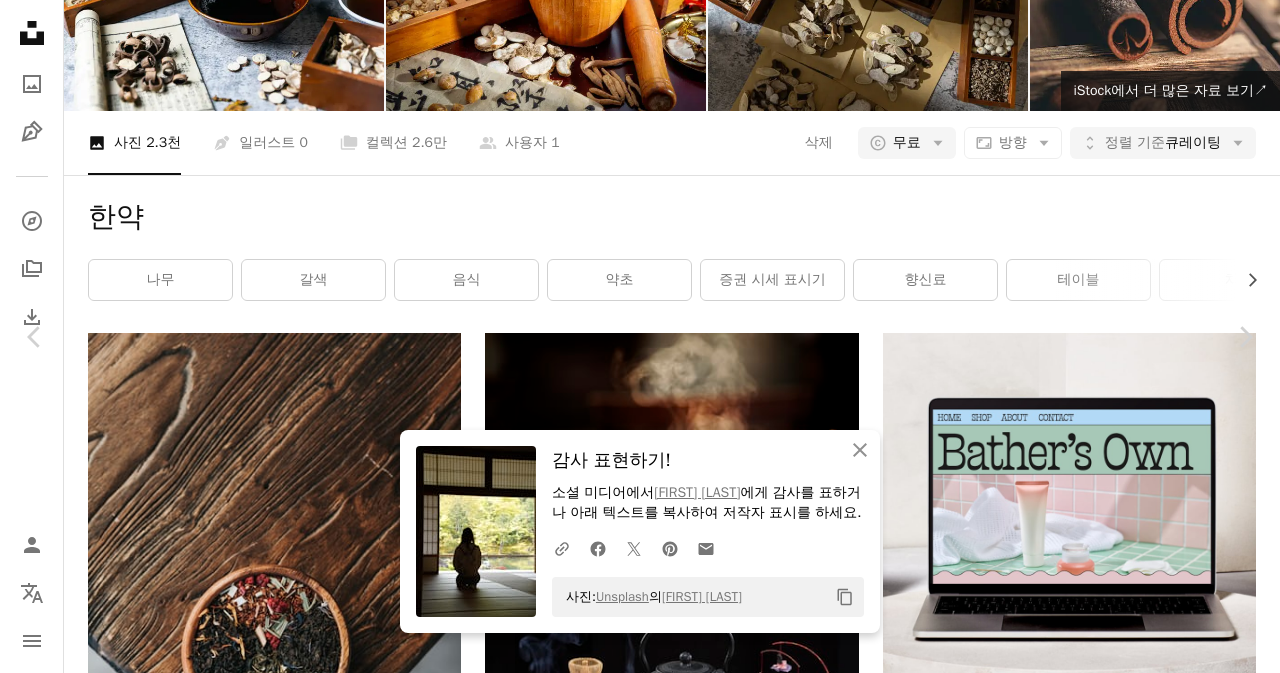 click on "Arrow pointing down" 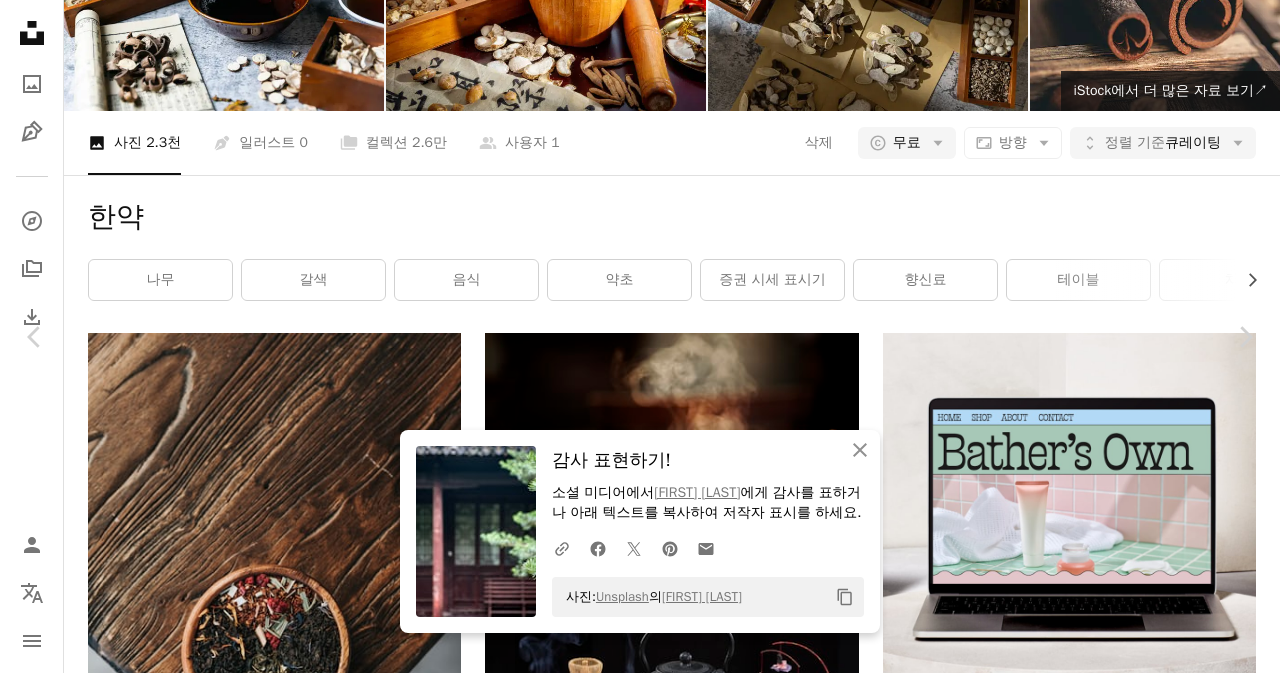 scroll, scrollTop: 11019, scrollLeft: 0, axis: vertical 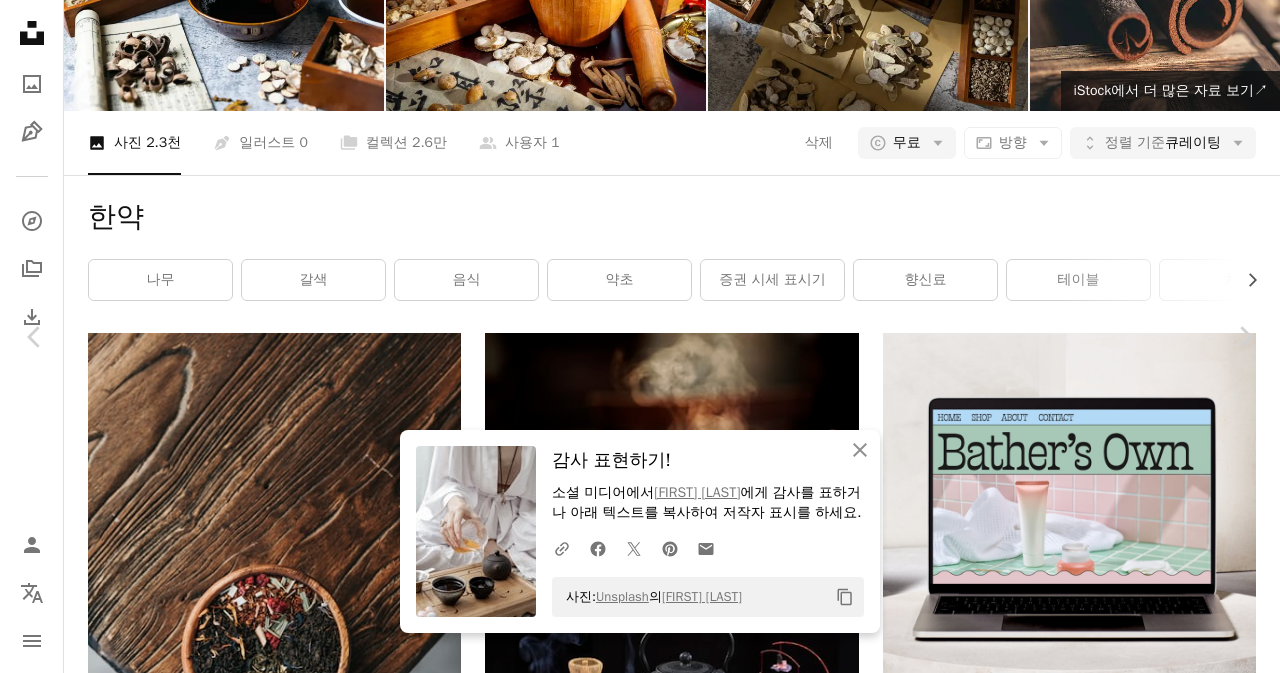 click on "Arrow pointing down" 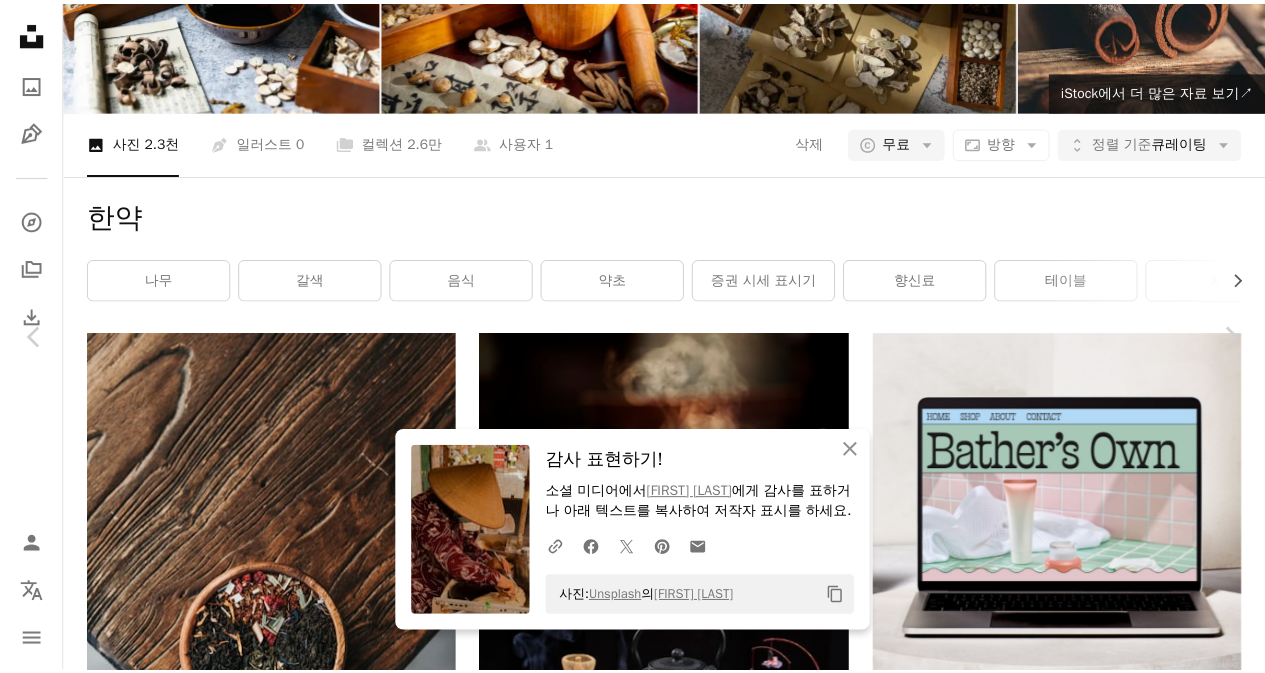 scroll, scrollTop: 12109, scrollLeft: 0, axis: vertical 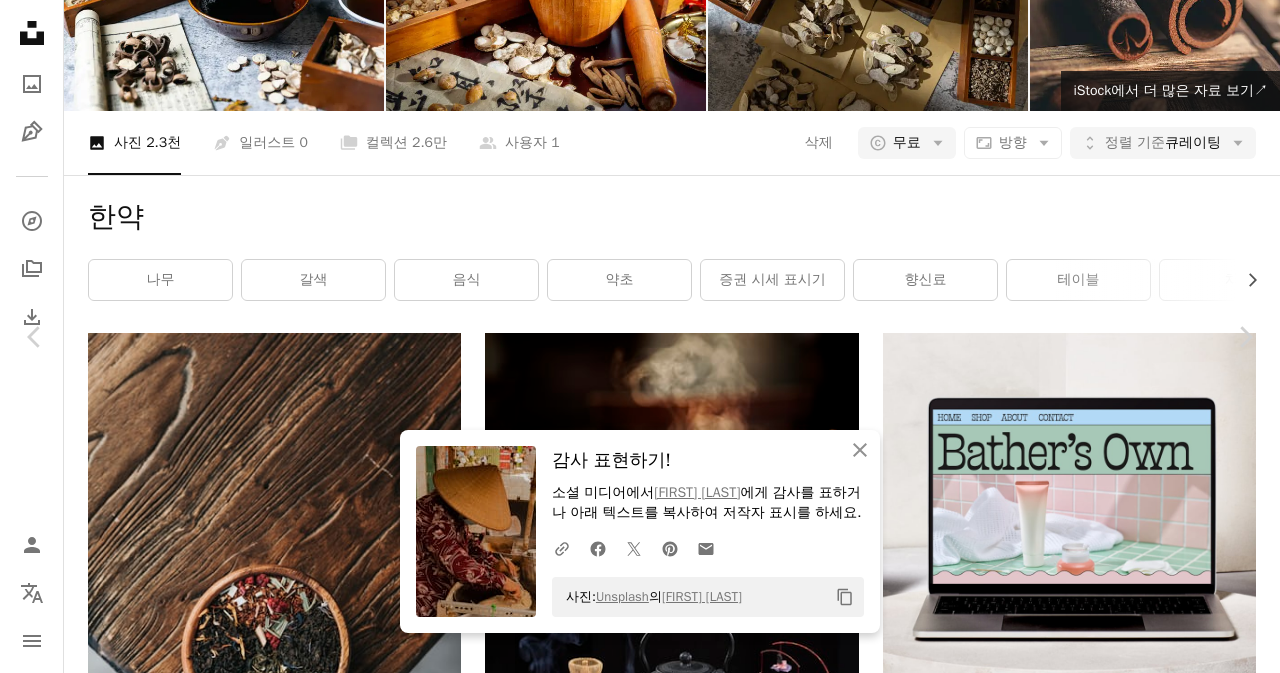 click on "An X shape" at bounding box center (20, 20) 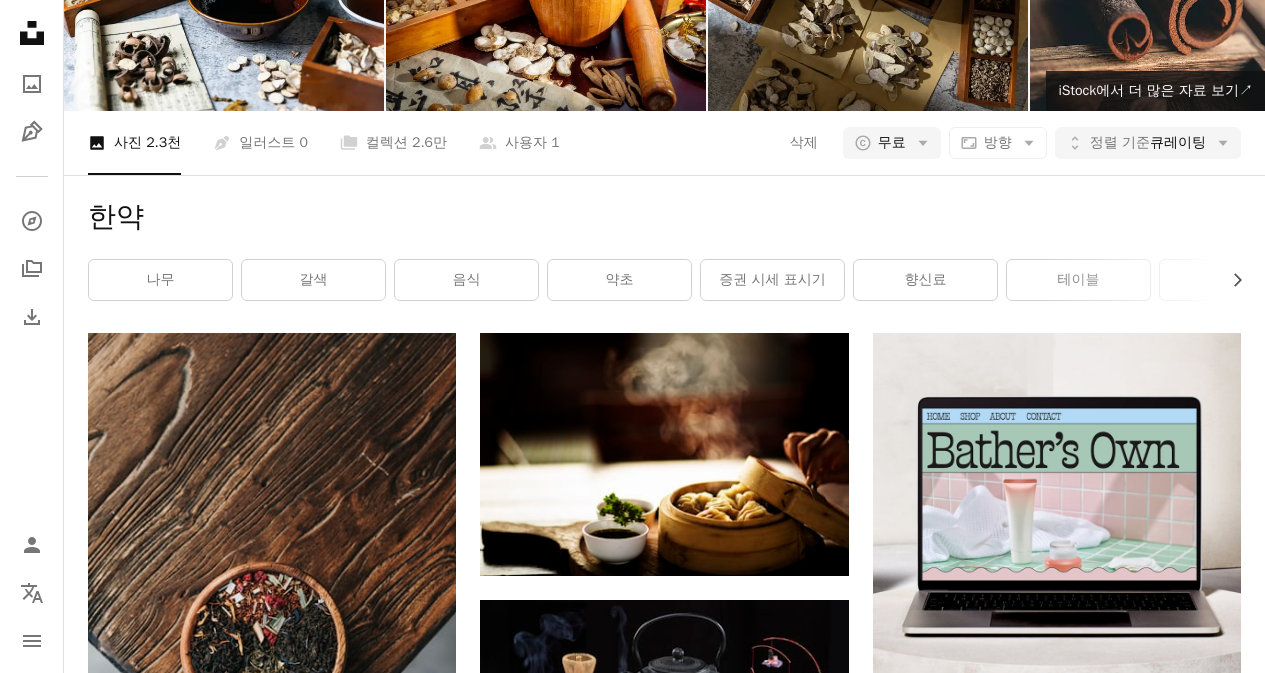 scroll, scrollTop: 4666, scrollLeft: 0, axis: vertical 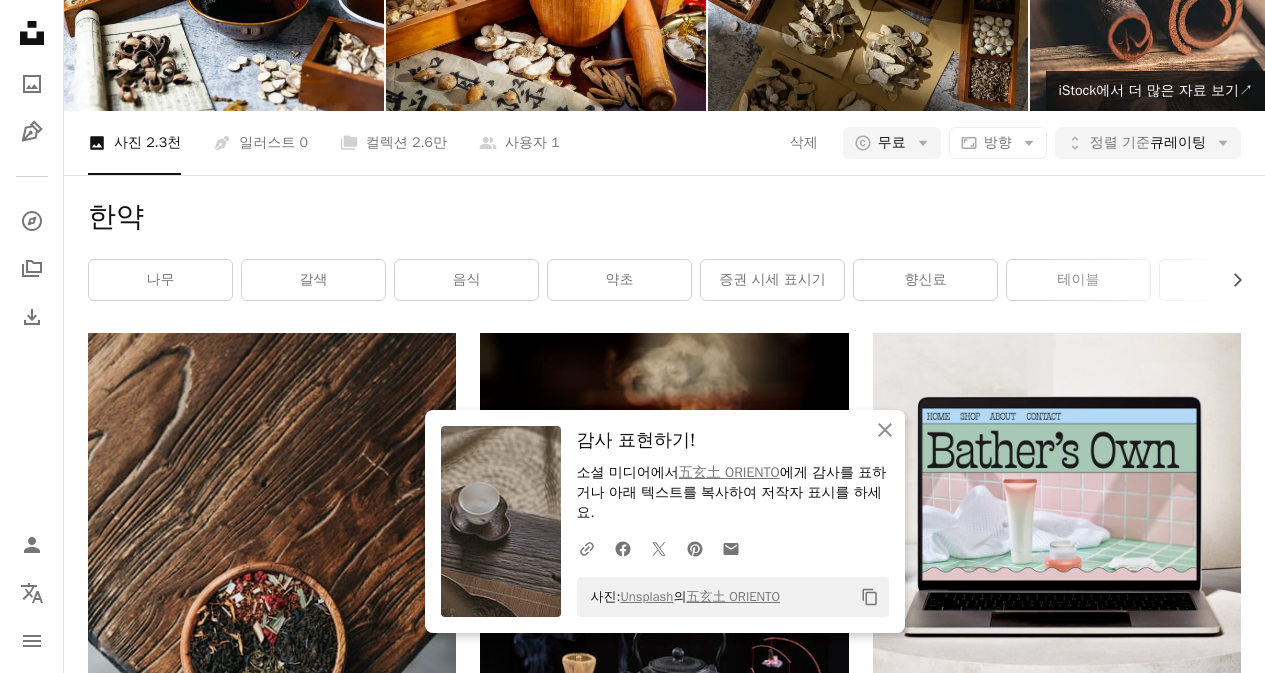 drag, startPoint x: 412, startPoint y: 336, endPoint x: 426, endPoint y: 330, distance: 15.231546 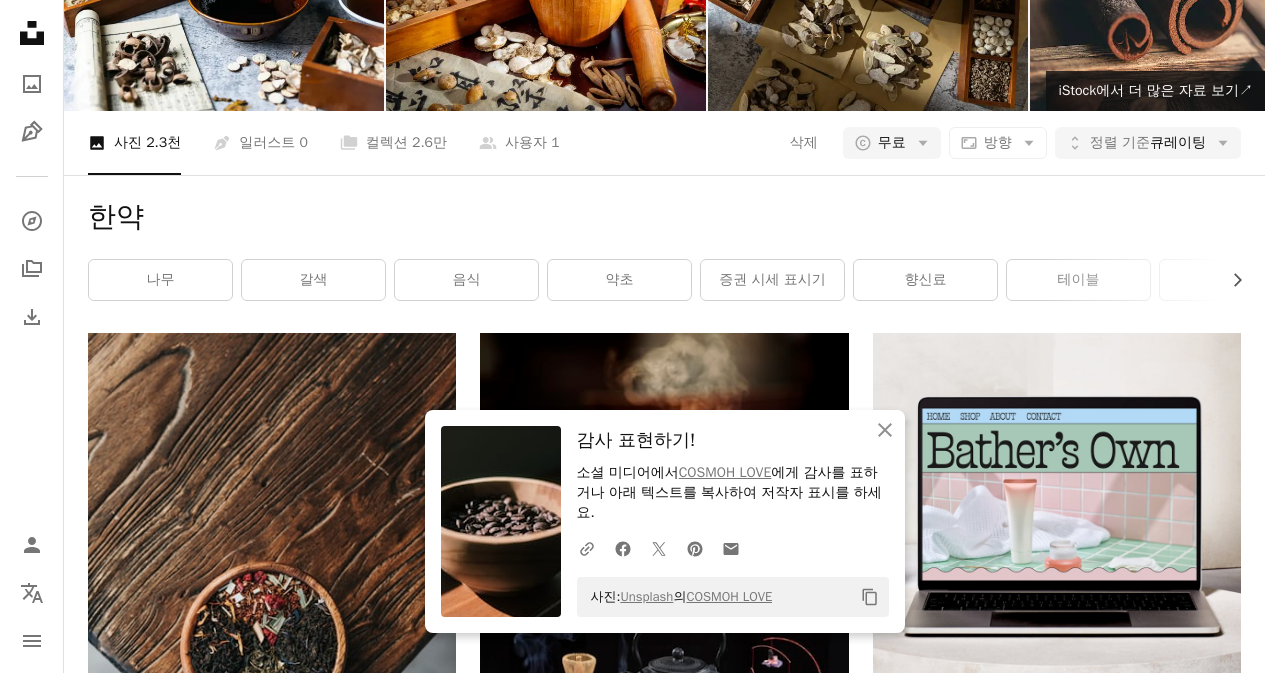 scroll, scrollTop: 5166, scrollLeft: 0, axis: vertical 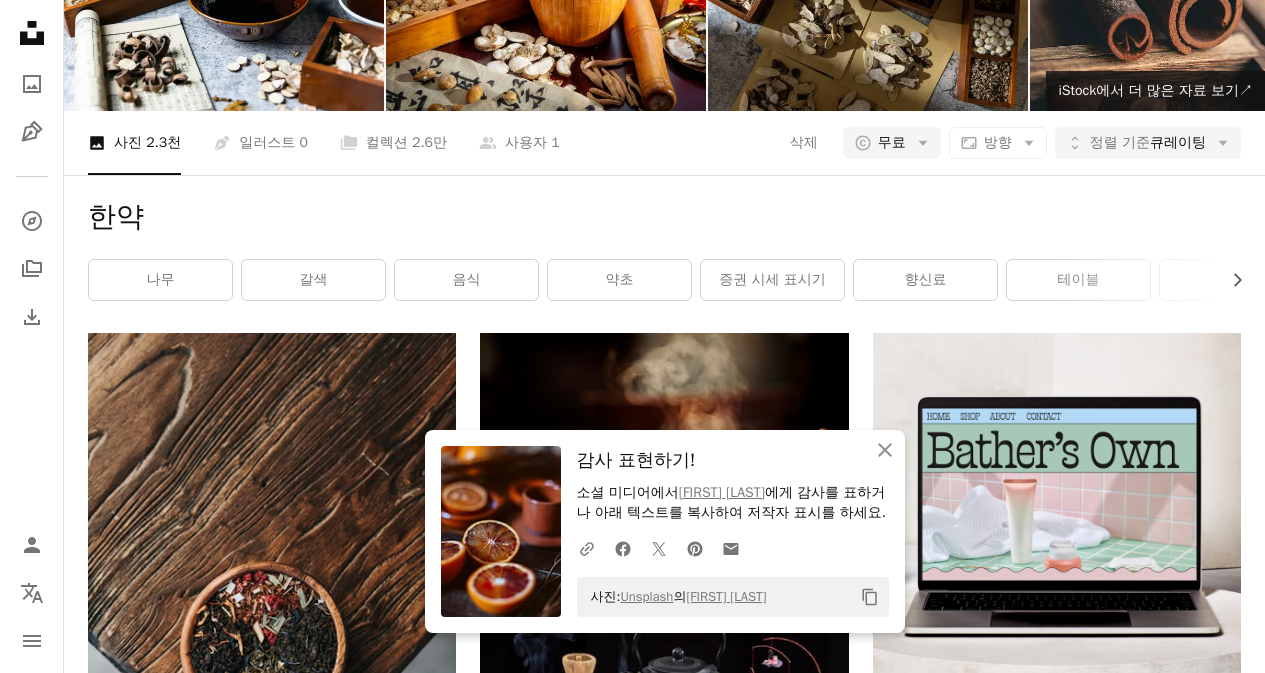 click on "Arrow pointing down" 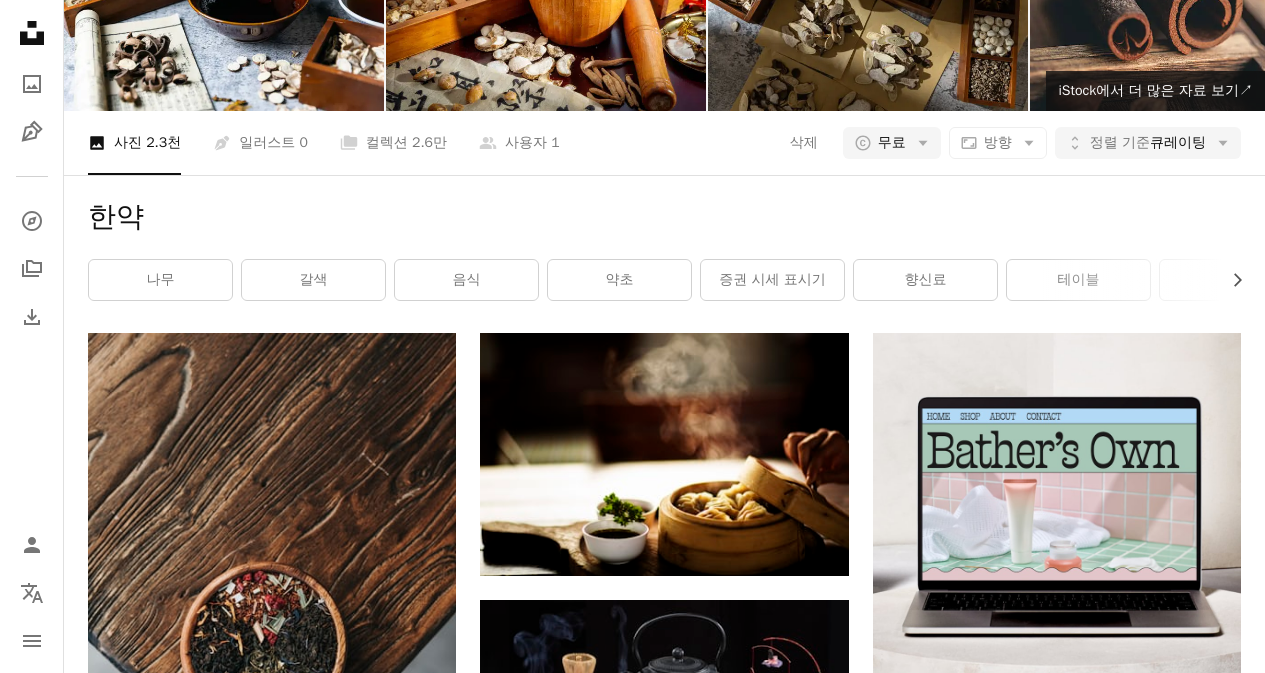 scroll, scrollTop: 6833, scrollLeft: 0, axis: vertical 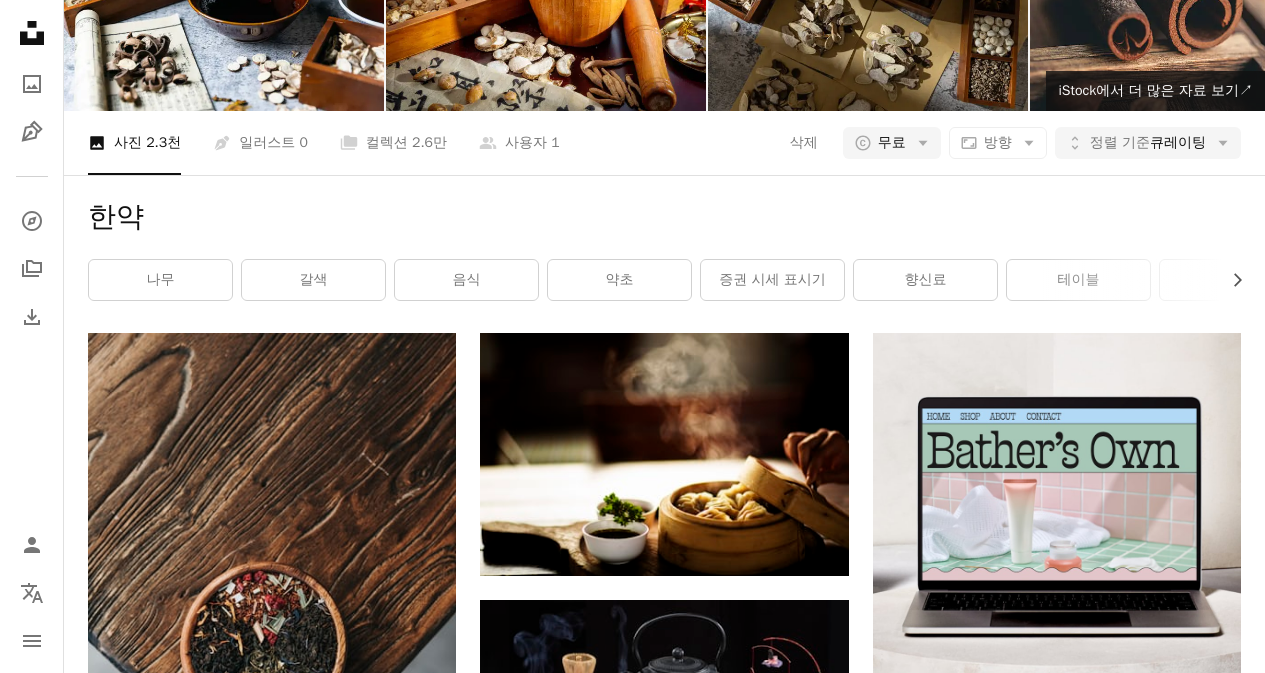 click on "Arrow pointing down" at bounding box center (1201, 6795) 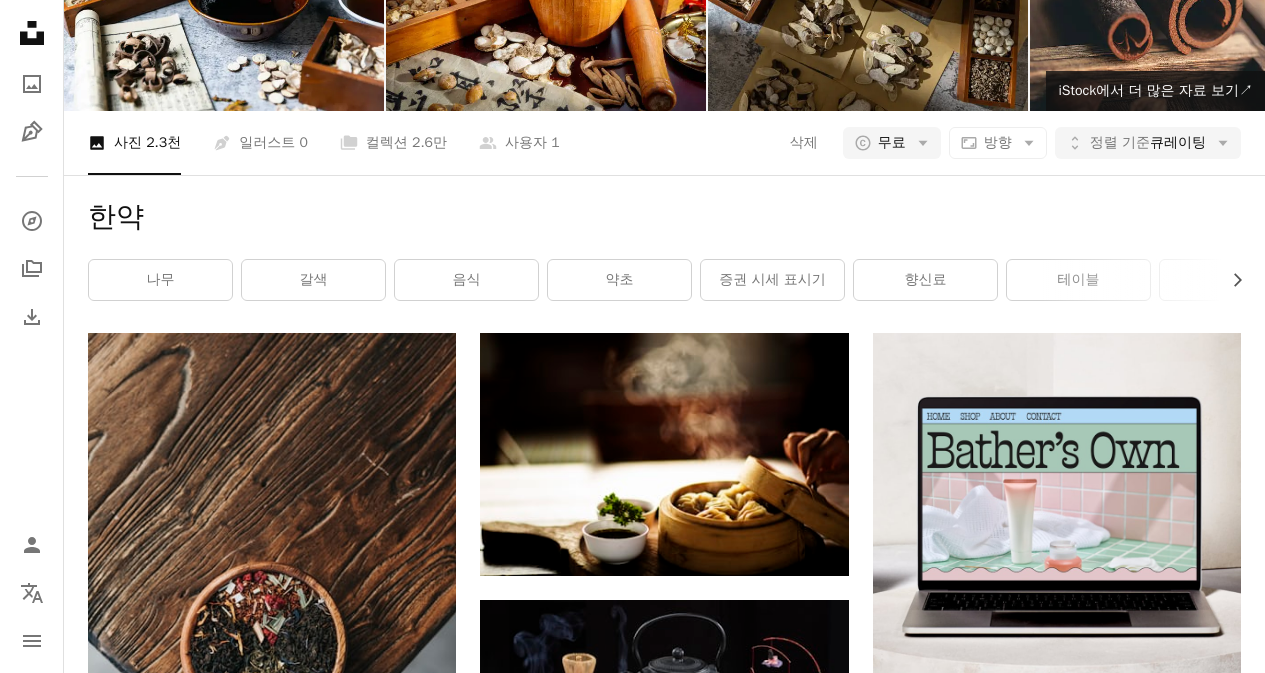 scroll, scrollTop: 9677, scrollLeft: 0, axis: vertical 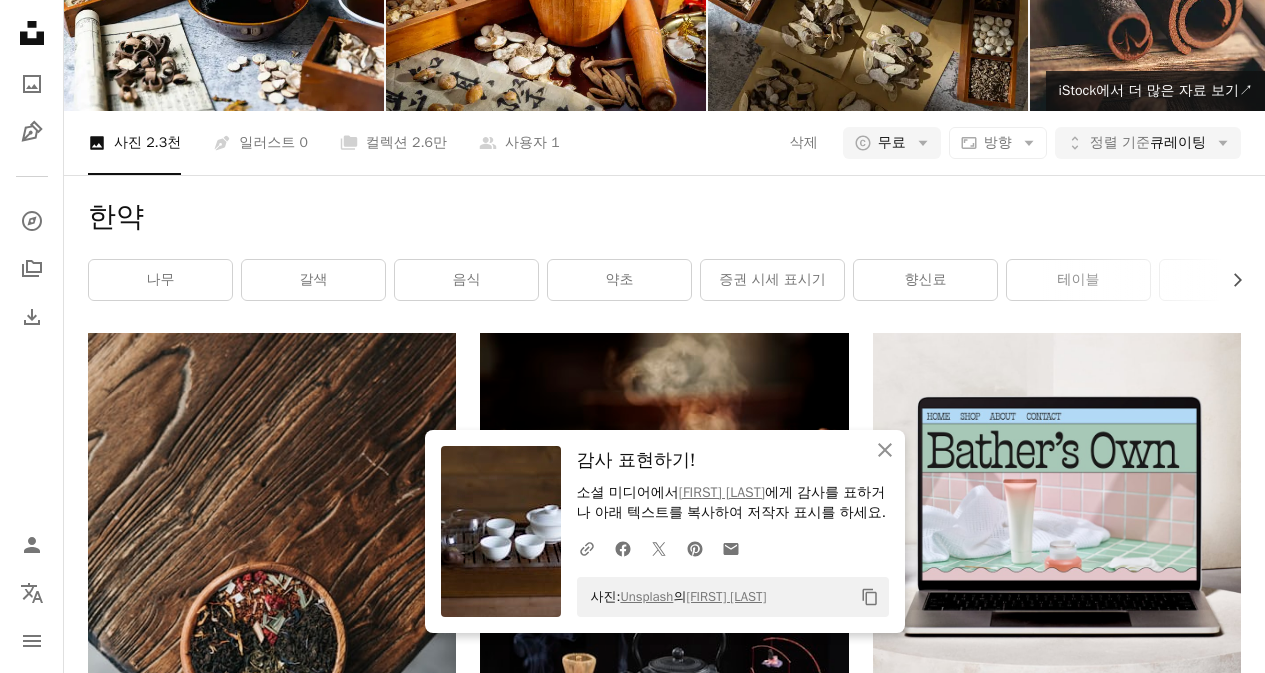 click 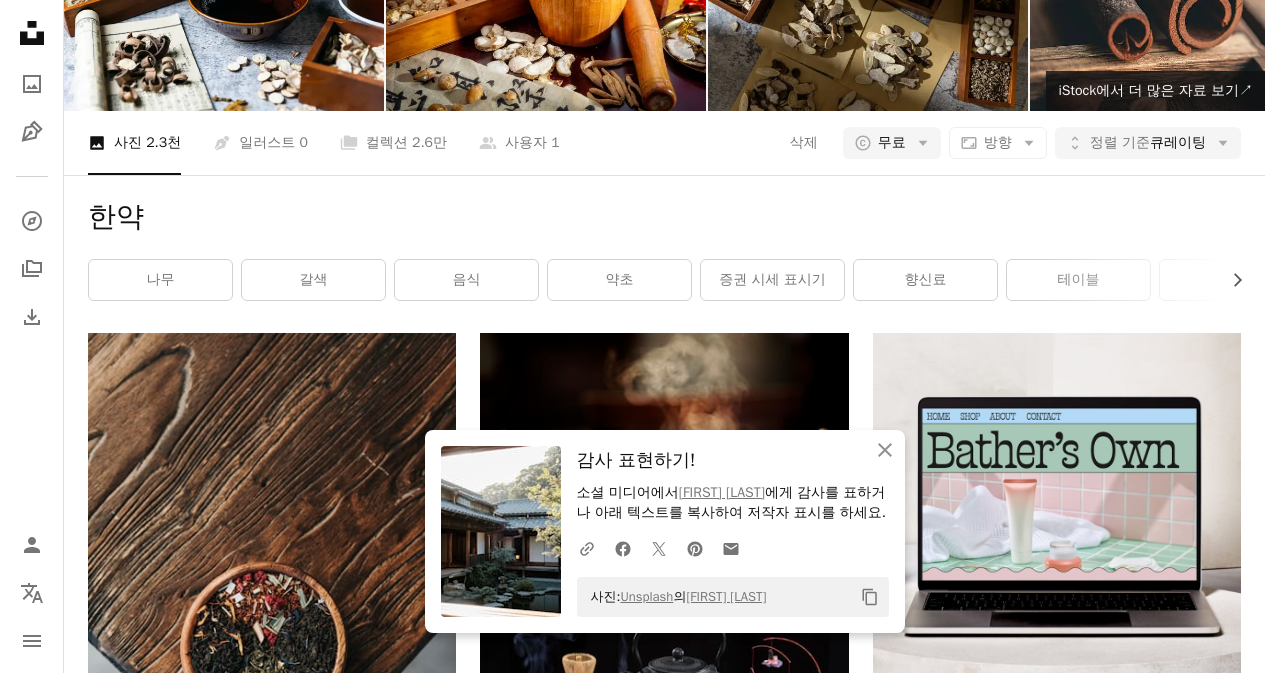 scroll, scrollTop: 14677, scrollLeft: 0, axis: vertical 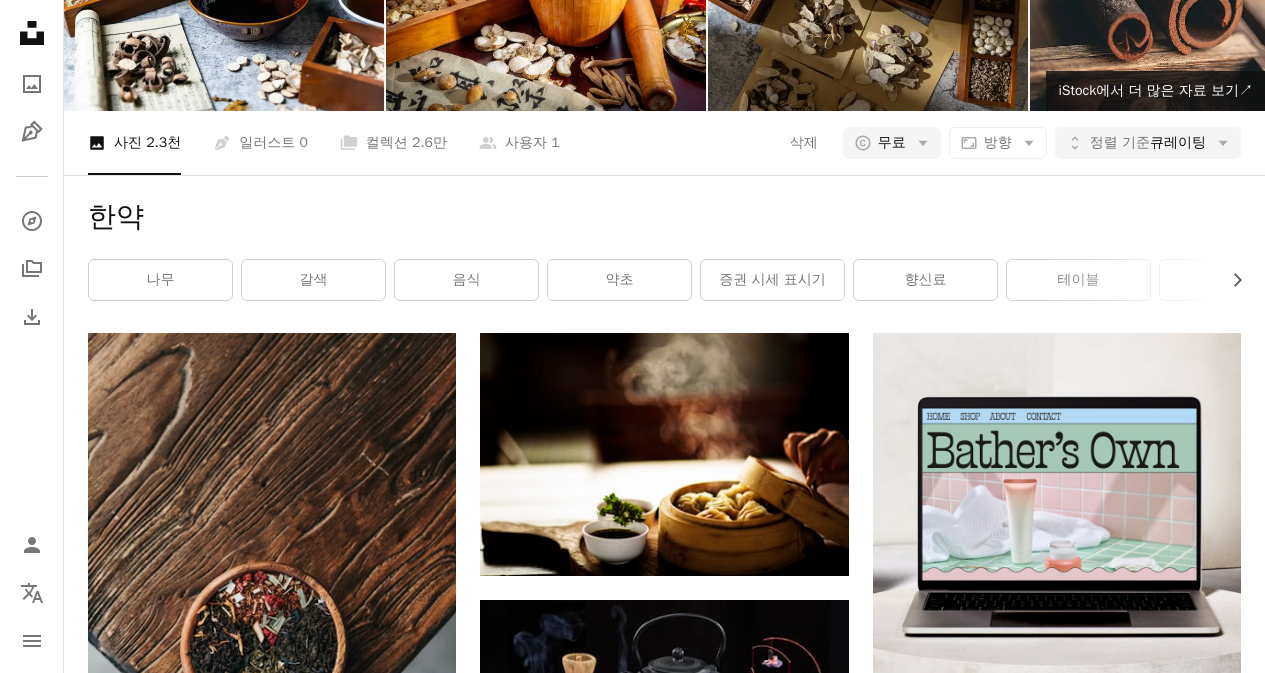 click on "Arrow pointing down" 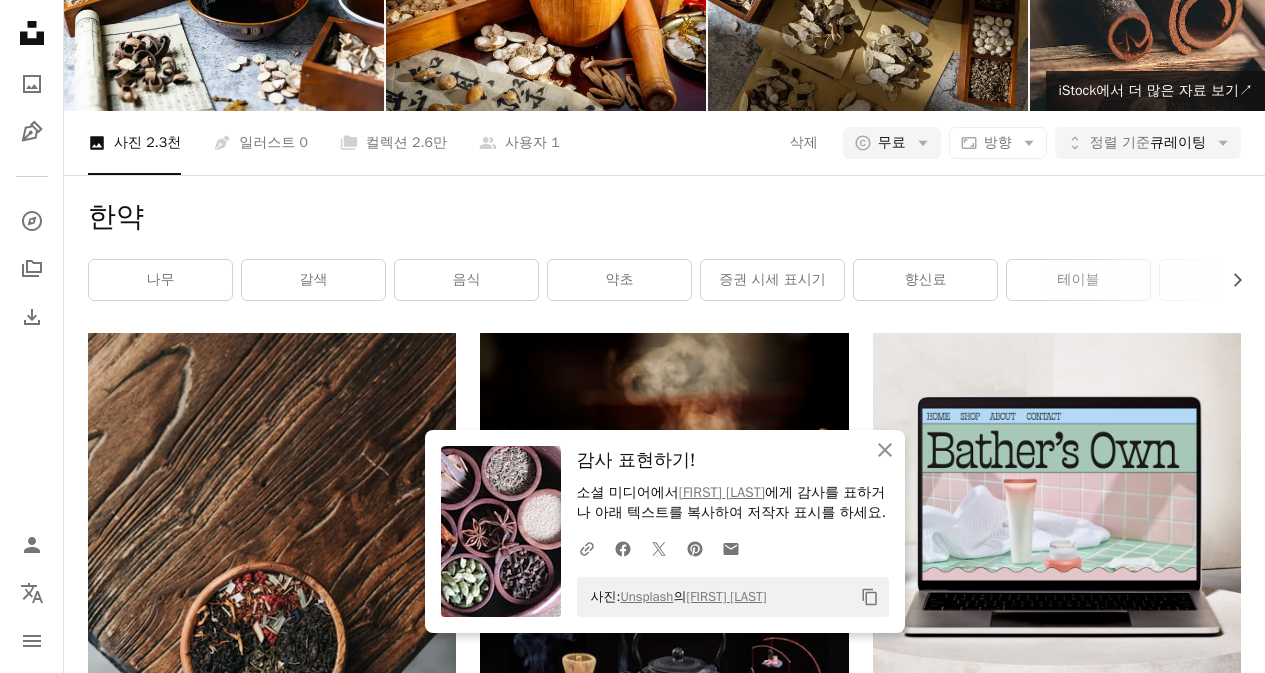 scroll, scrollTop: 23511, scrollLeft: 0, axis: vertical 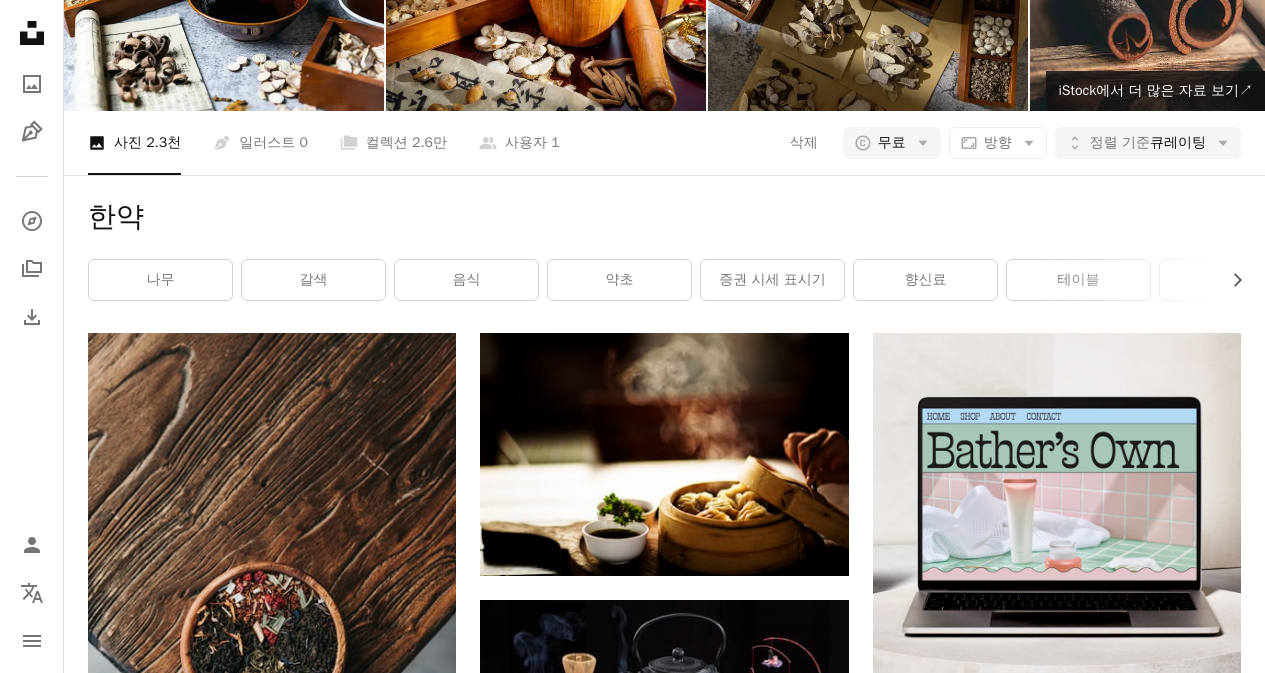 click on "Arrow pointing down" at bounding box center (416, 24587) 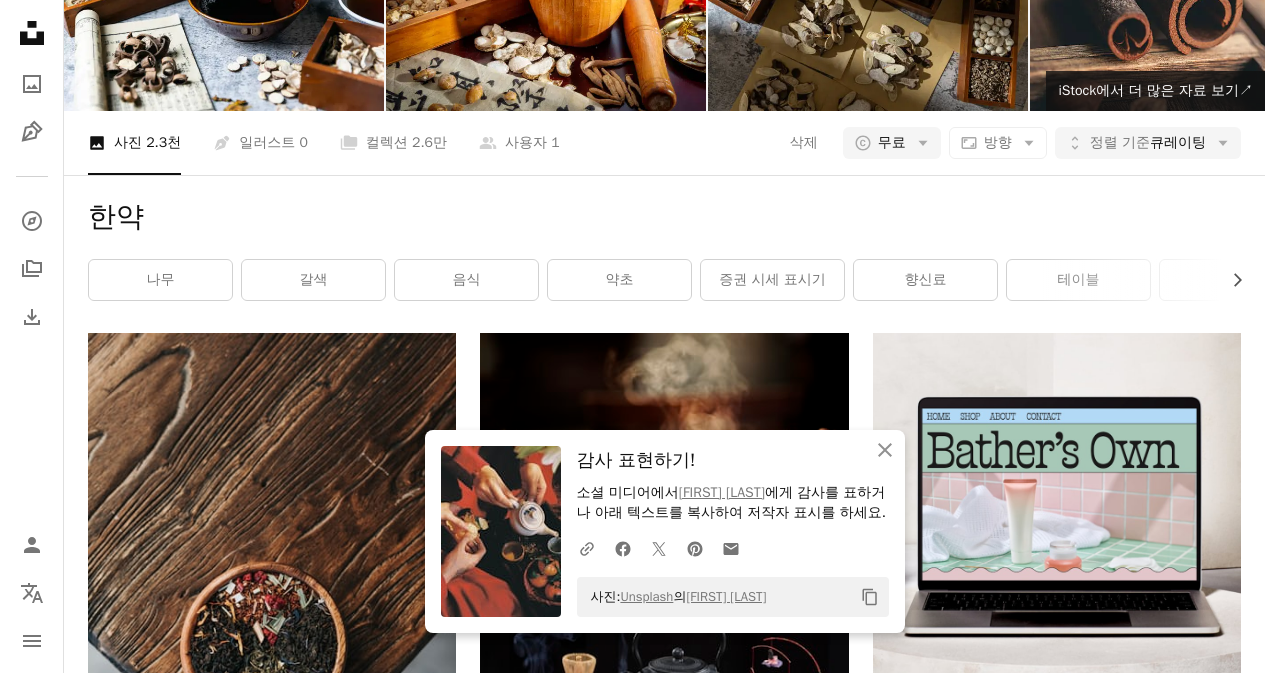 scroll, scrollTop: 26677, scrollLeft: 0, axis: vertical 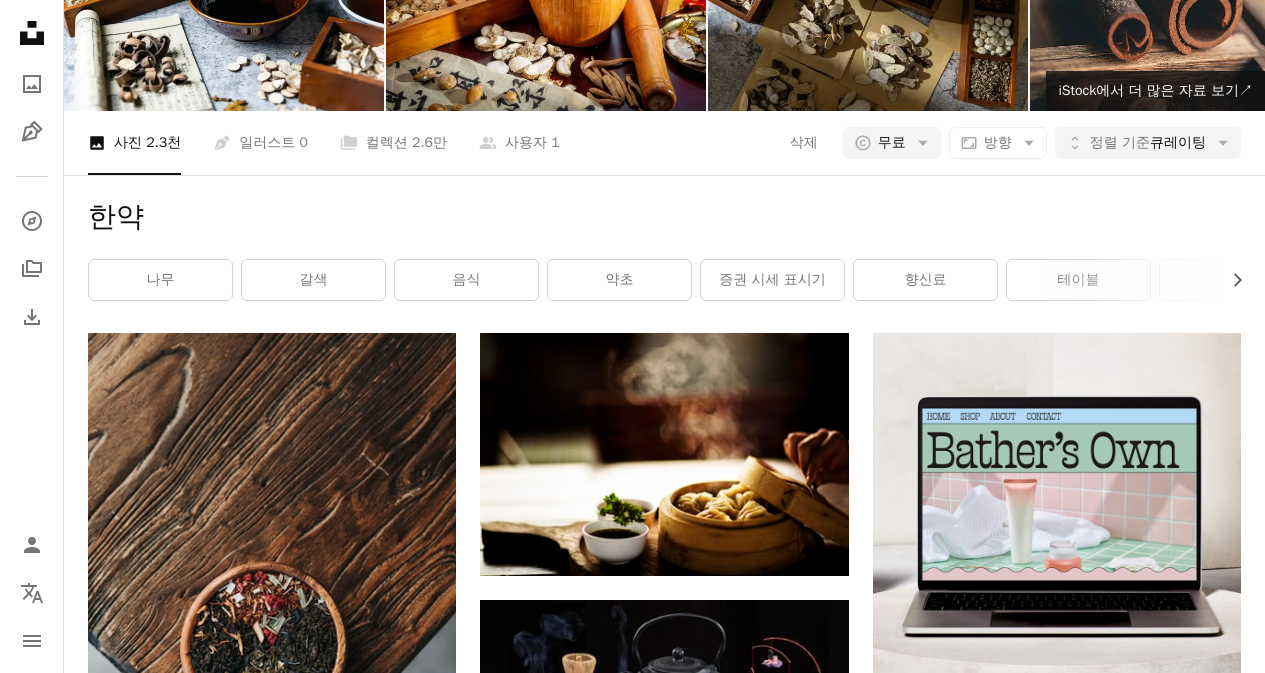 click on "Arrow pointing down" 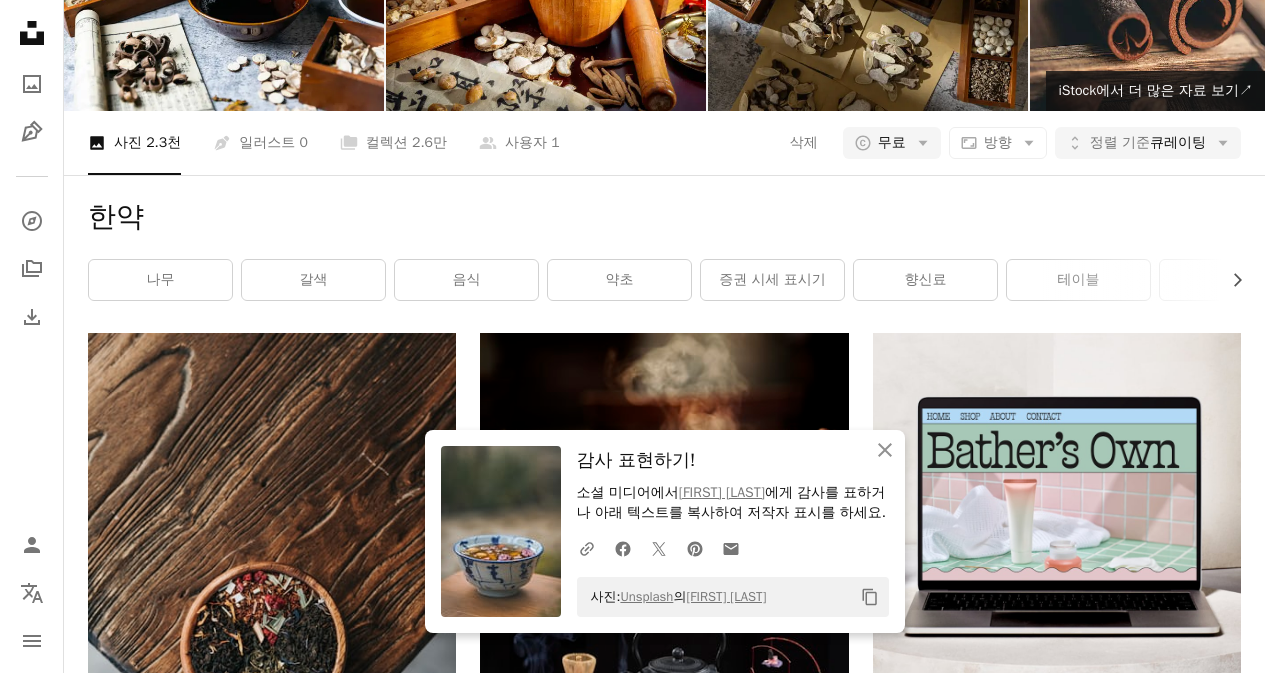 scroll, scrollTop: 27177, scrollLeft: 0, axis: vertical 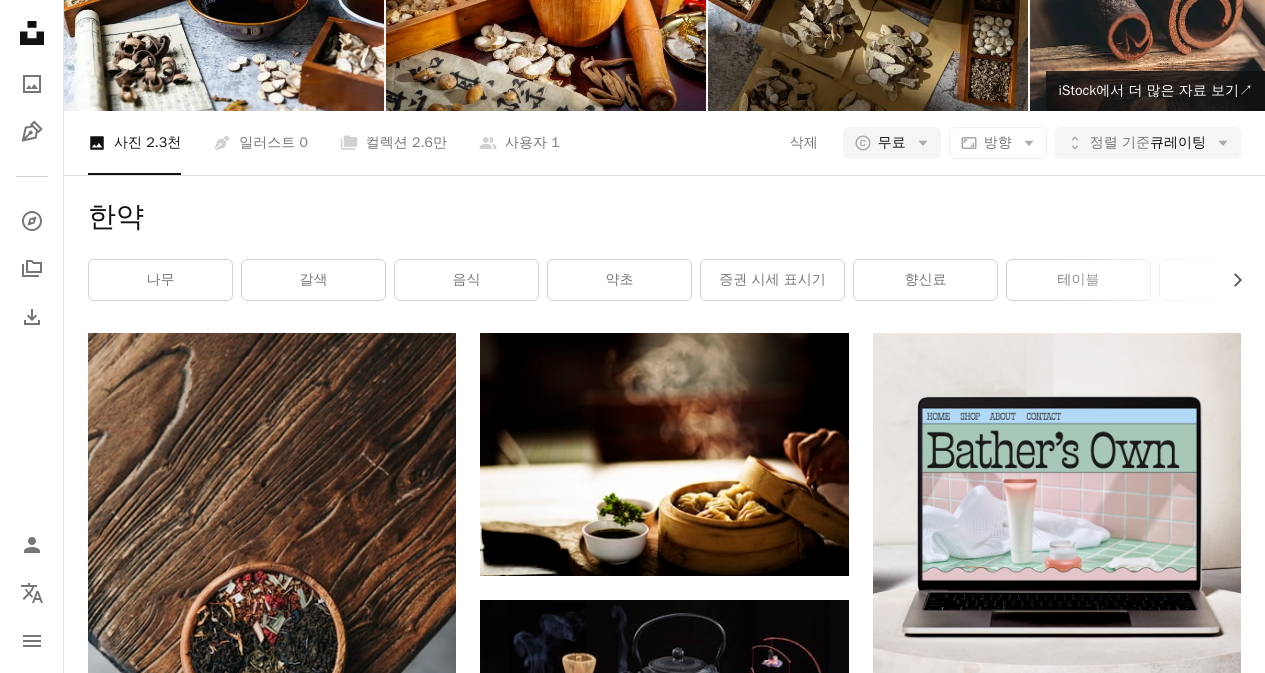 click 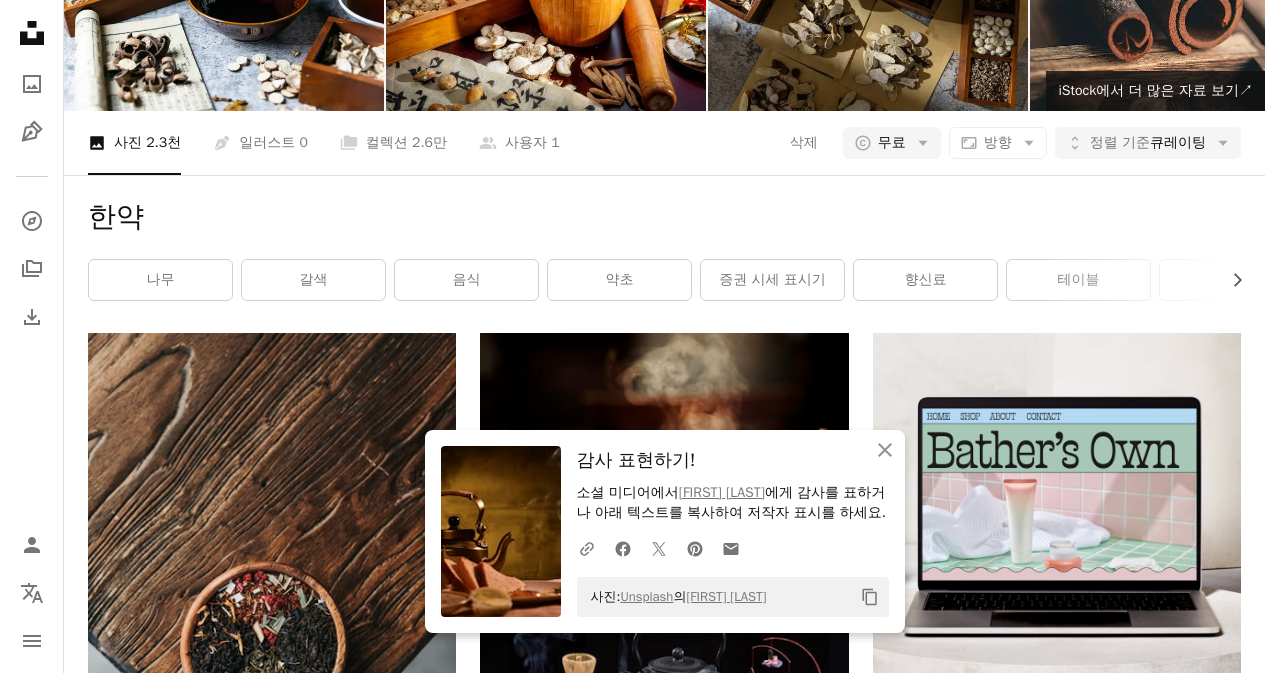 scroll, scrollTop: 31344, scrollLeft: 0, axis: vertical 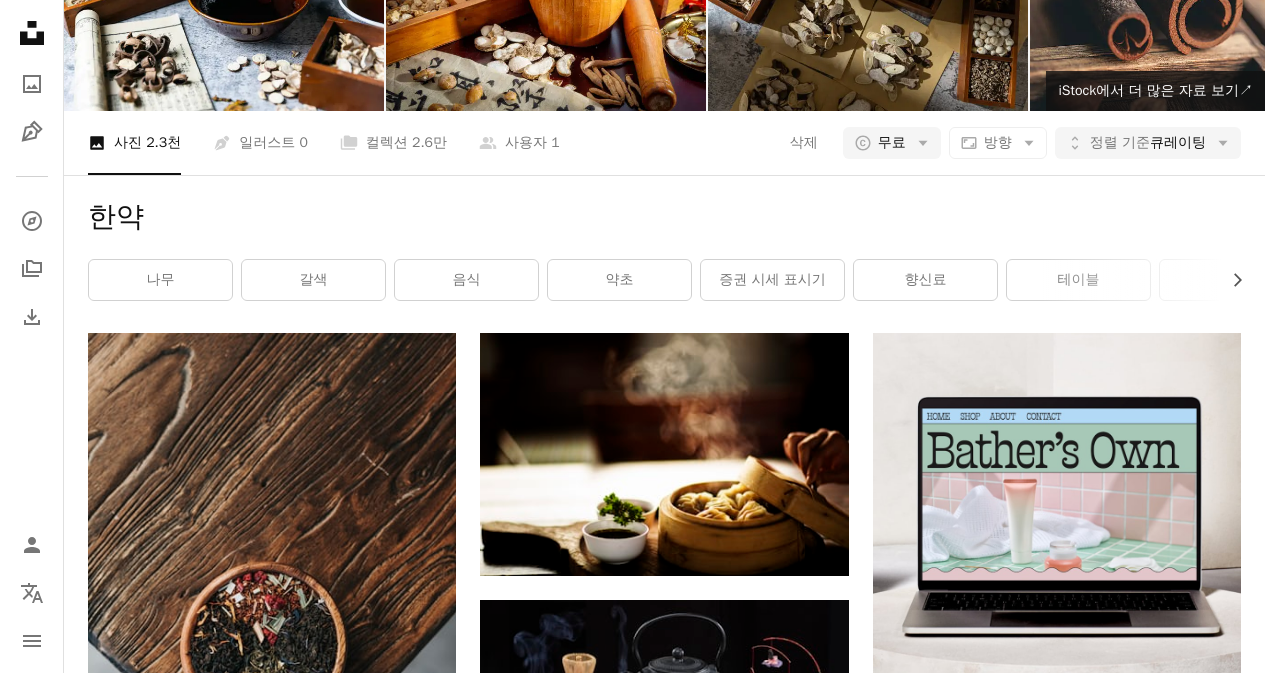 click 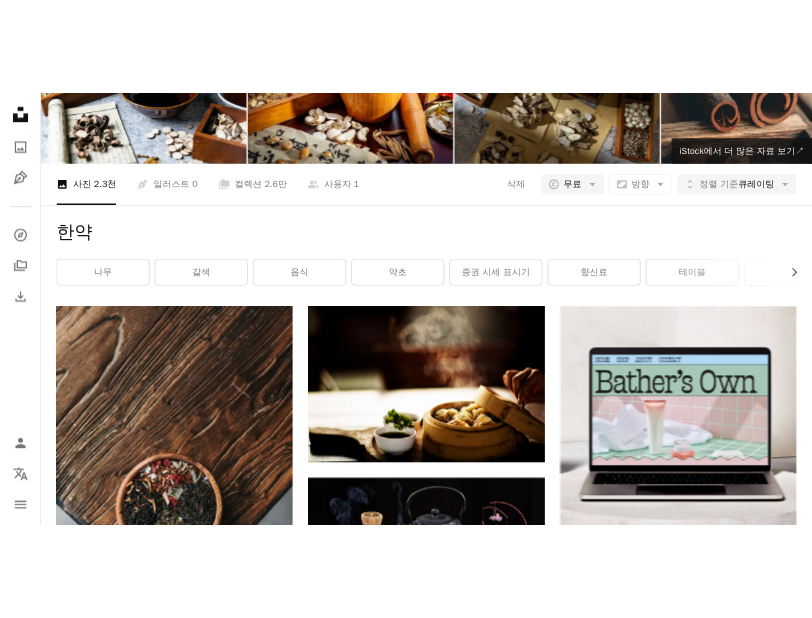 scroll, scrollTop: 24677, scrollLeft: 0, axis: vertical 